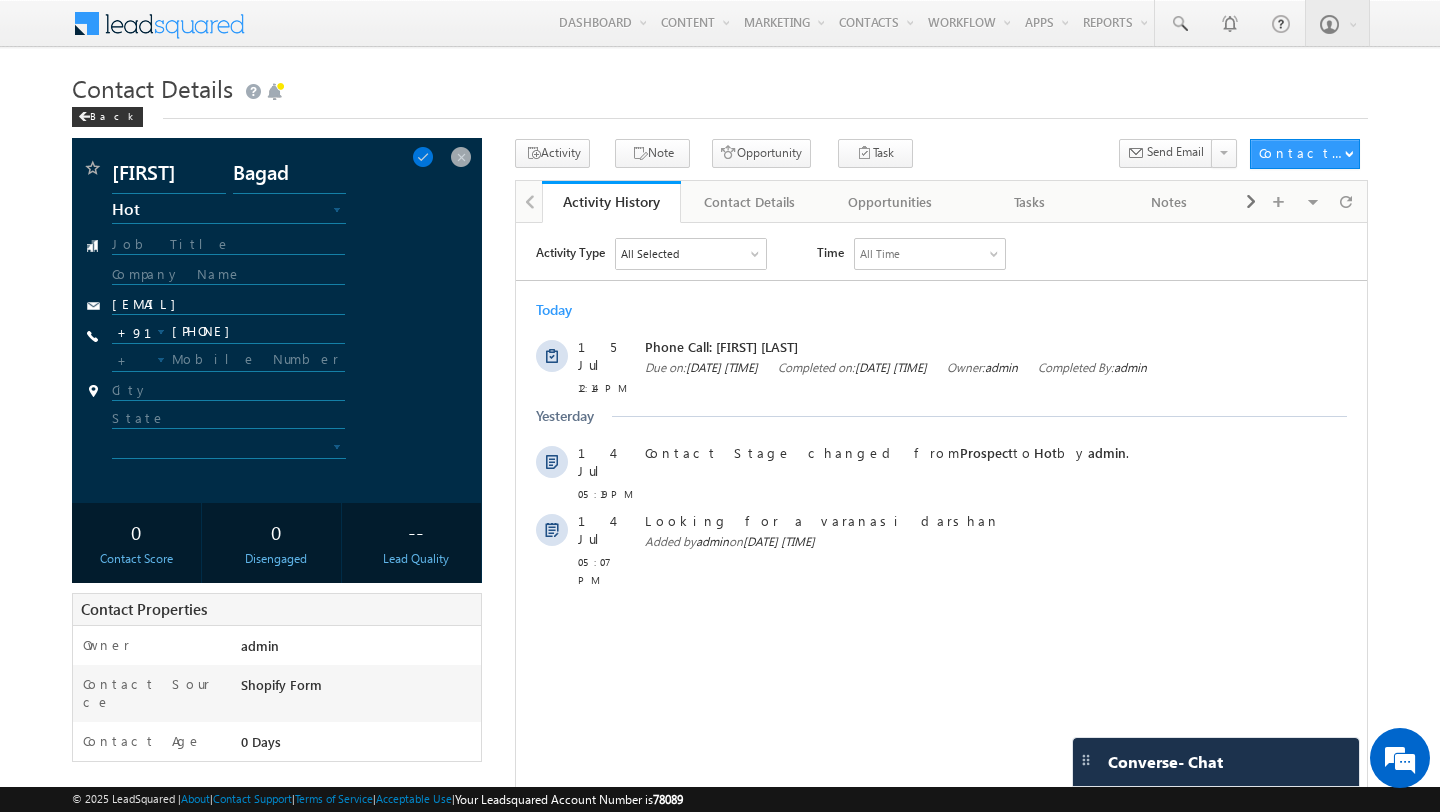 scroll, scrollTop: 0, scrollLeft: 0, axis: both 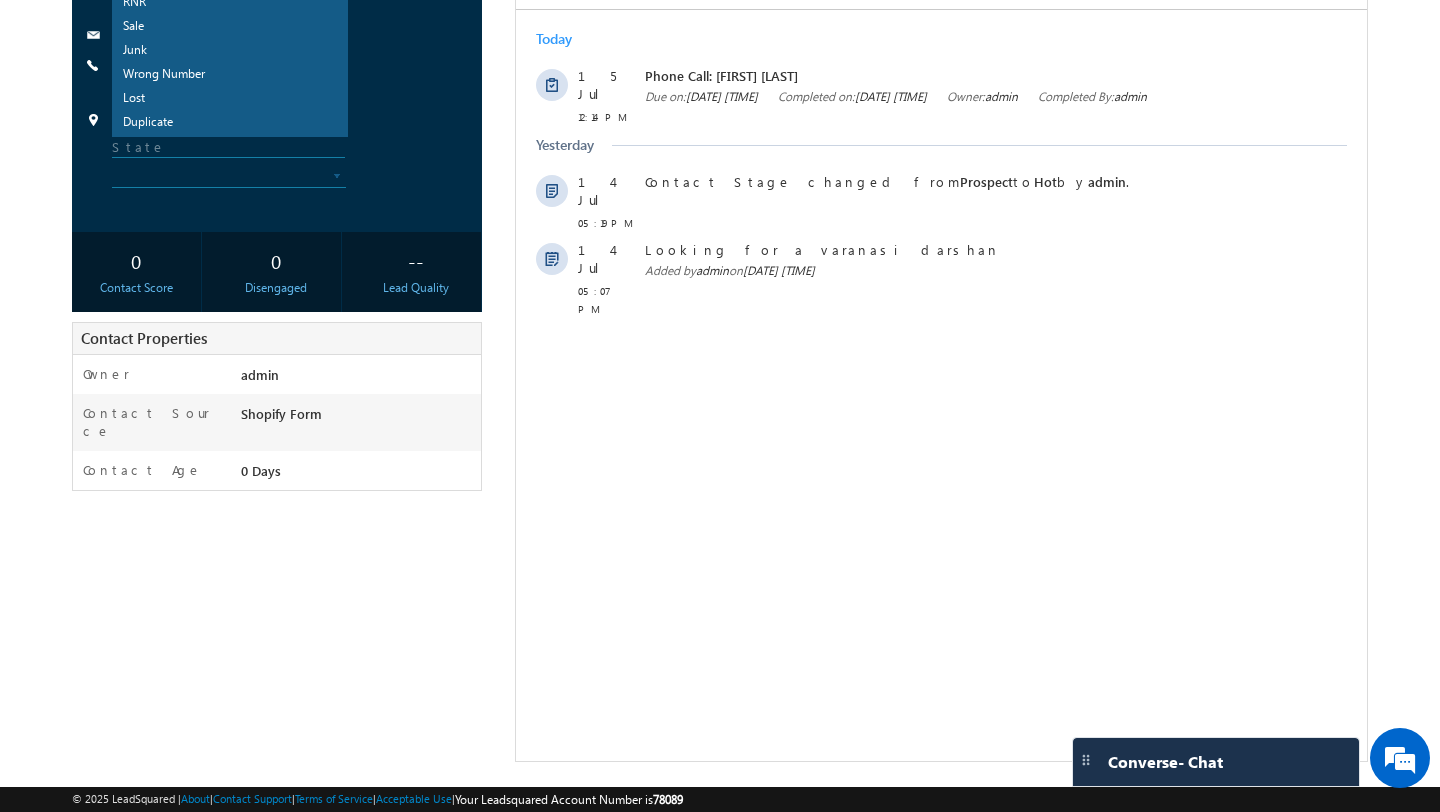 click on "Activity Type
All Selected
Select All Sales Activities 1 Sales Activity Opportunities 1 Opportunity Email Activities 18 Email Bounced Email Link Clicked Email Marked Spam Email Opened Inbound Contact through Email Mailing preference link clicked Negative Response to Email Neutral Response to Email Positive Response to Email Resubscribed Subscribed To Newsletter Subscribed To Promotional Emails Unsubscribe Link Clicked Unsubscribed Unsubscribed From Newsletter Unsubscribed From Promotional Emails View in browser link Clicked Email Sent Web Activities 5 Conversion Button Clicked Converted to Contact Form Submitted on Website Page Visited on Website Tracking URL Clicked Contact Capture Activities 1 Contact Capture Phone Call Activities 2" at bounding box center [941, 142] 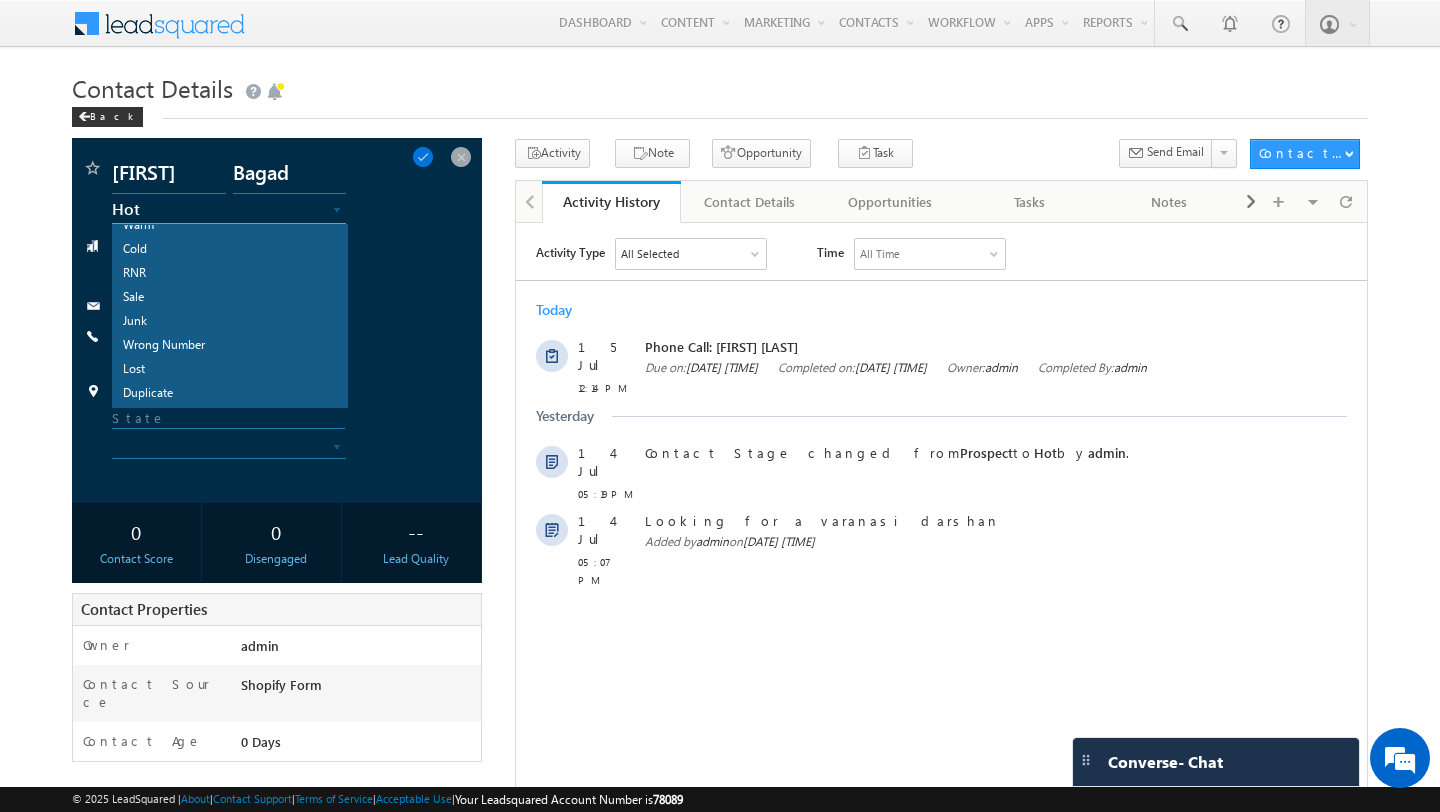click on "Swapnil
Bagad
Prospect Hot Warm Cold RNR Sale Junk Wrong Number Lost Duplicate Hot" at bounding box center (277, 320) 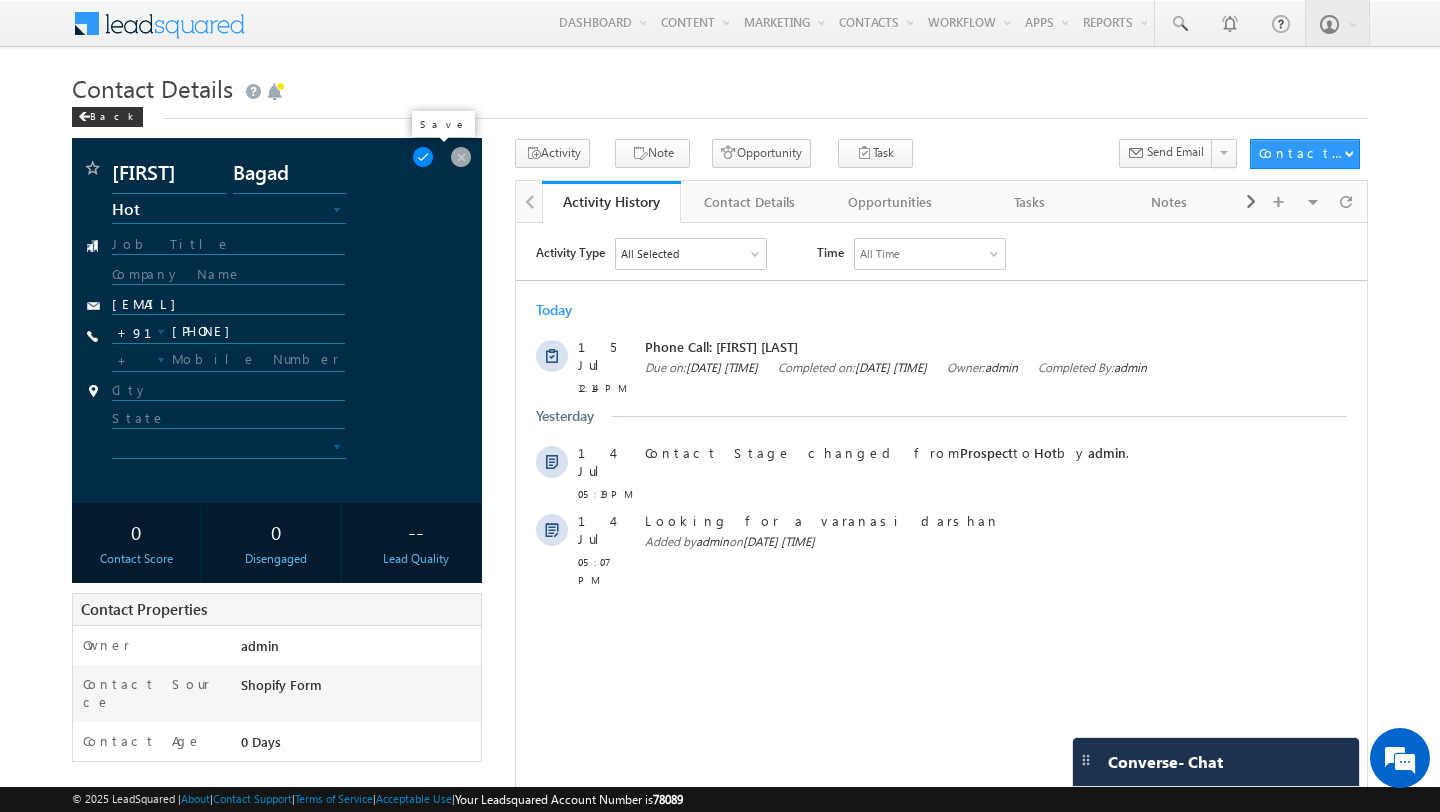 click at bounding box center (423, 157) 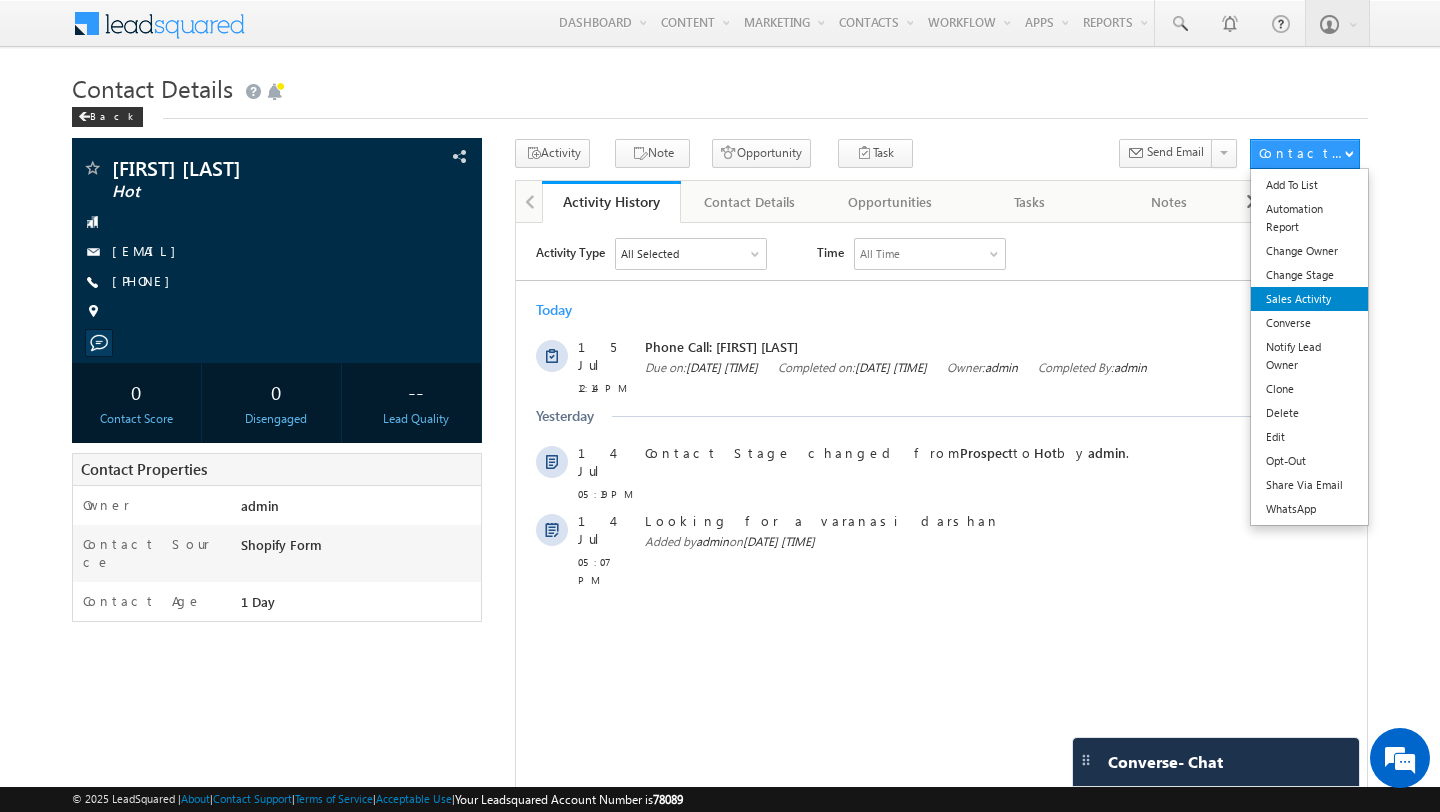 click on "Sales Activity" at bounding box center [1309, 299] 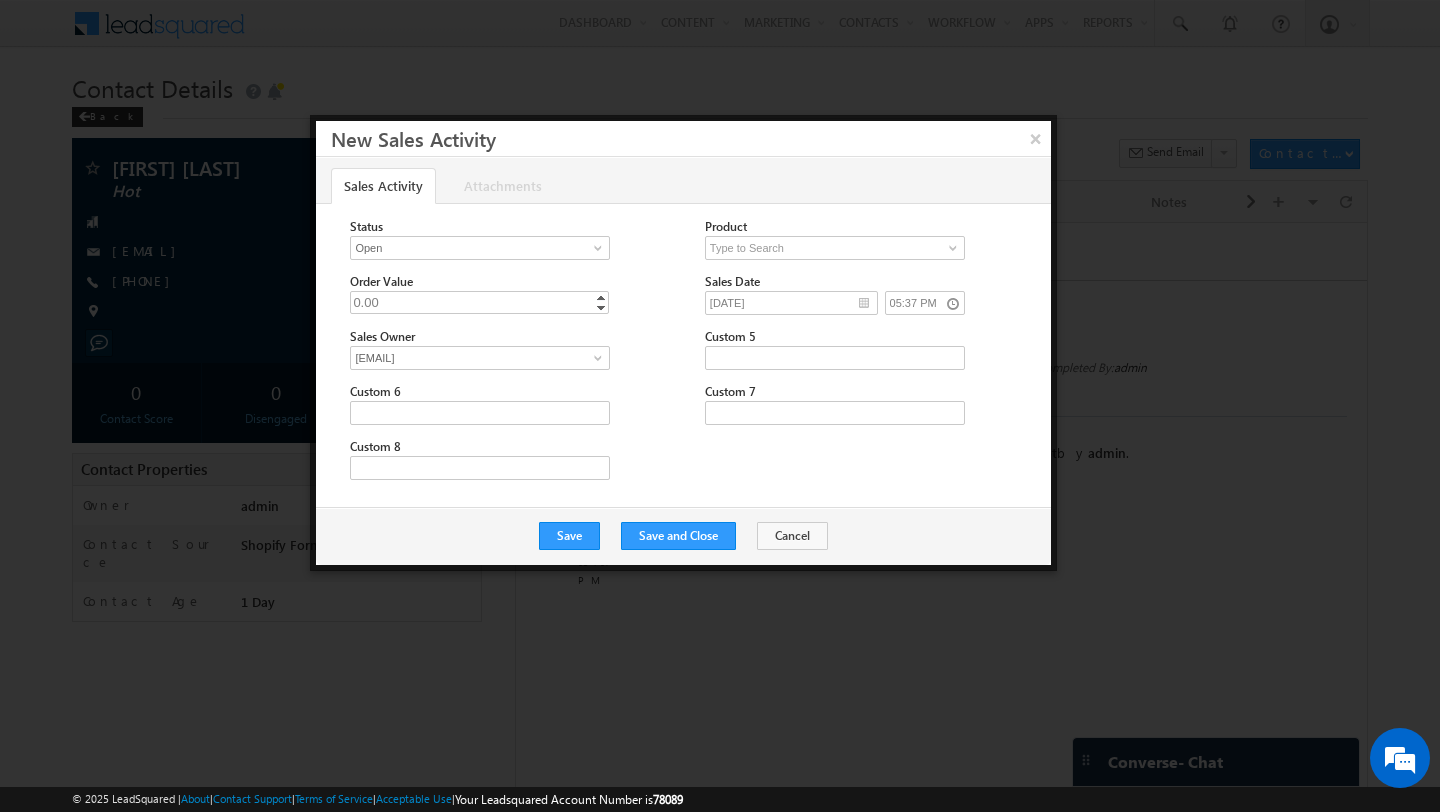 click at bounding box center (720, 406) 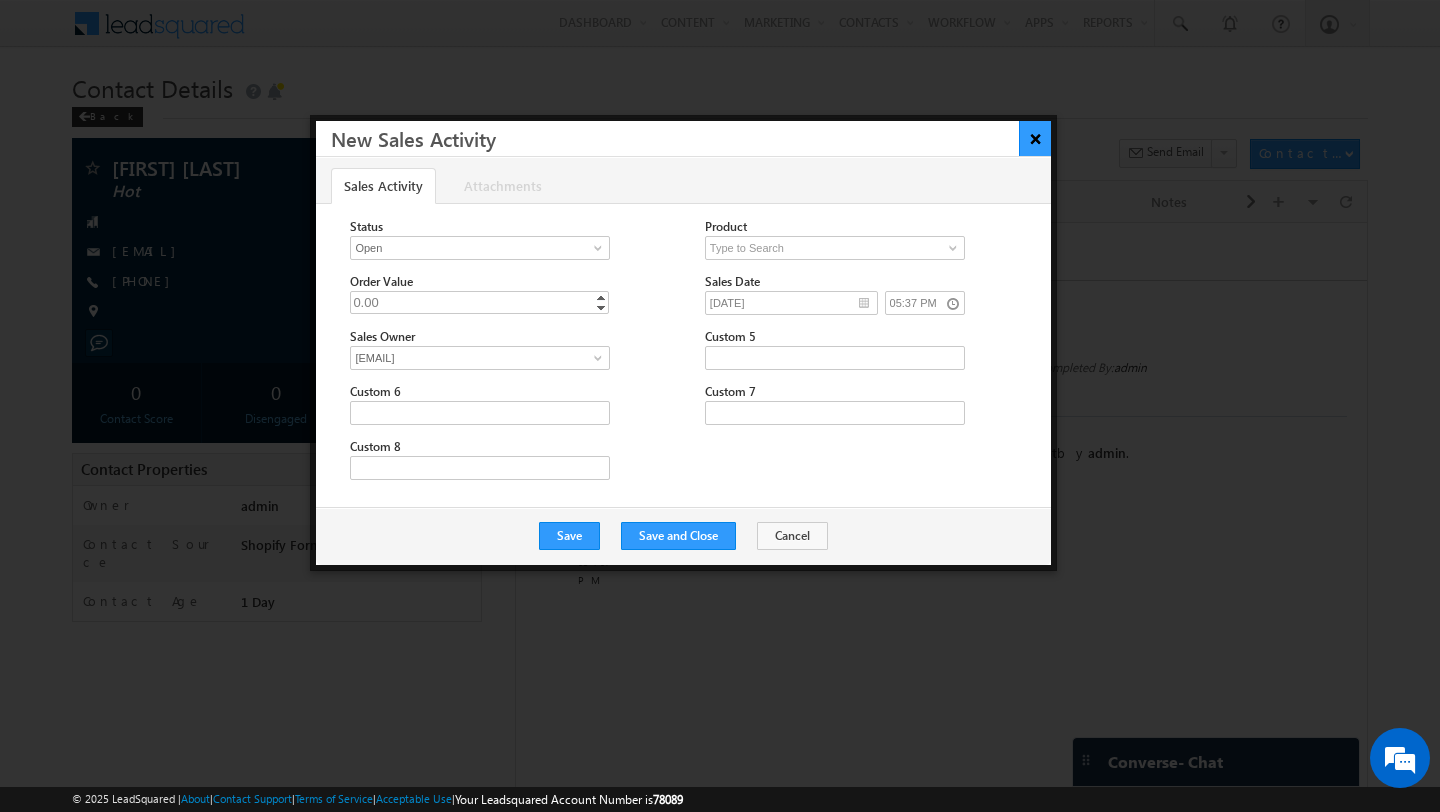 click on "×" at bounding box center (1035, 138) 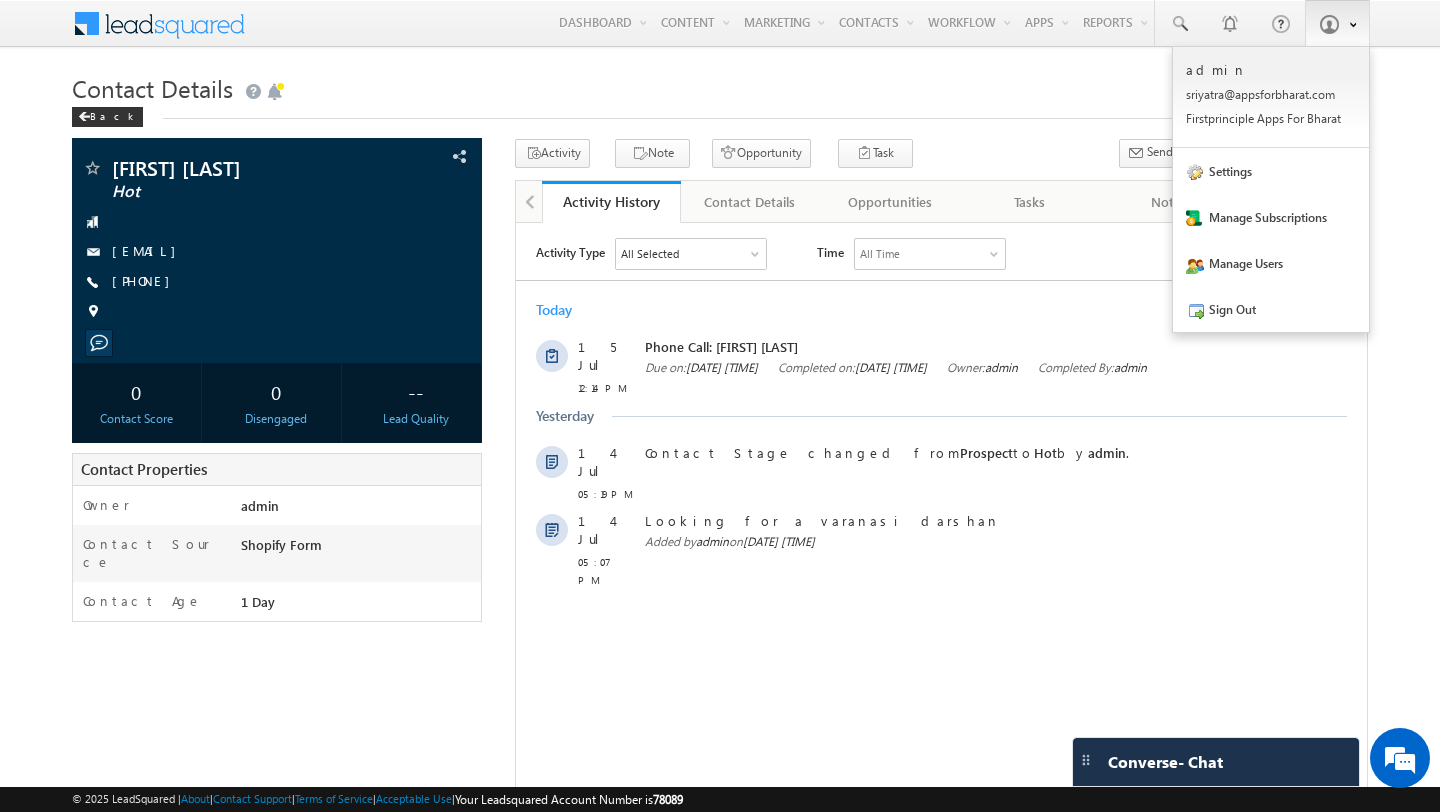 click at bounding box center [1337, 23] 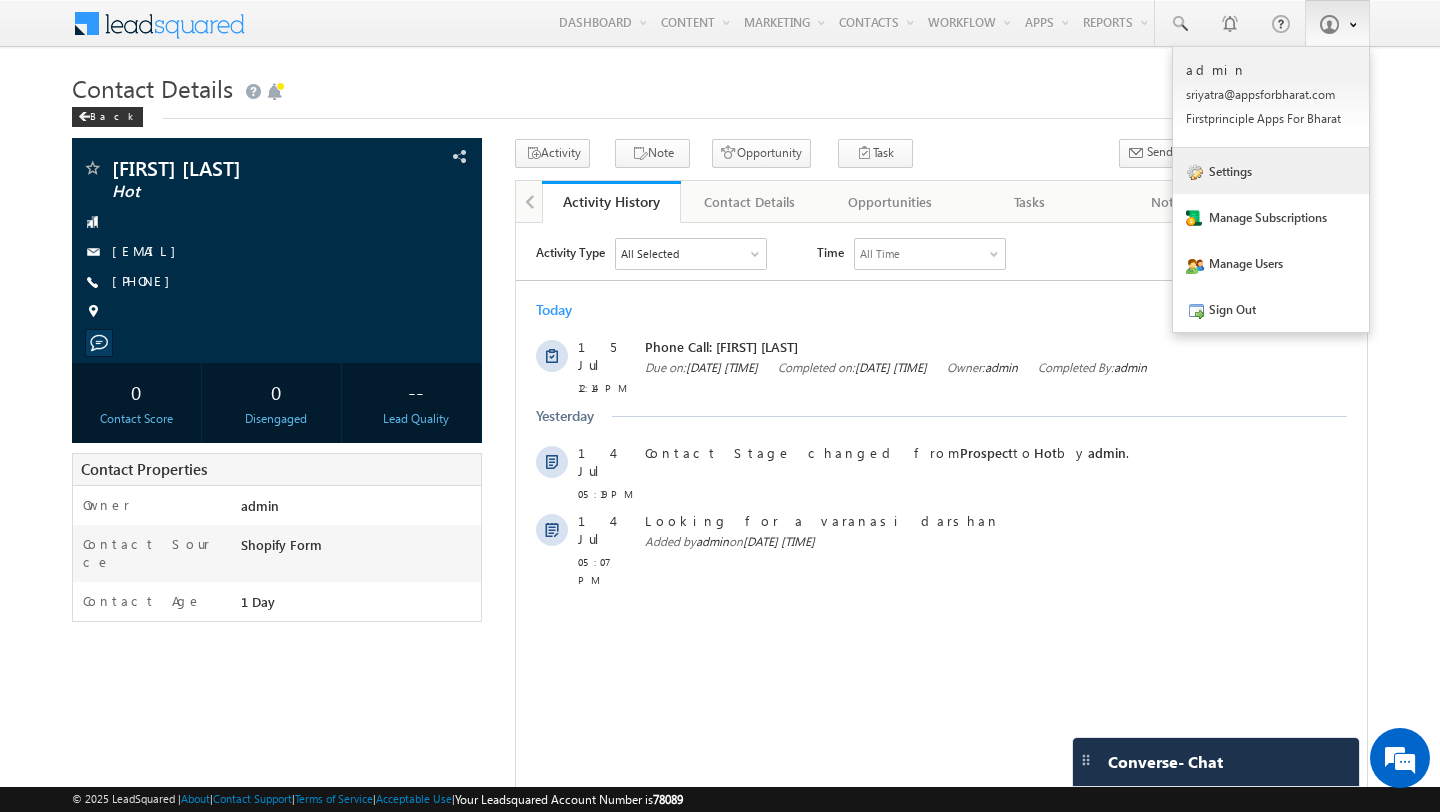 click on "Settings" at bounding box center [1271, 171] 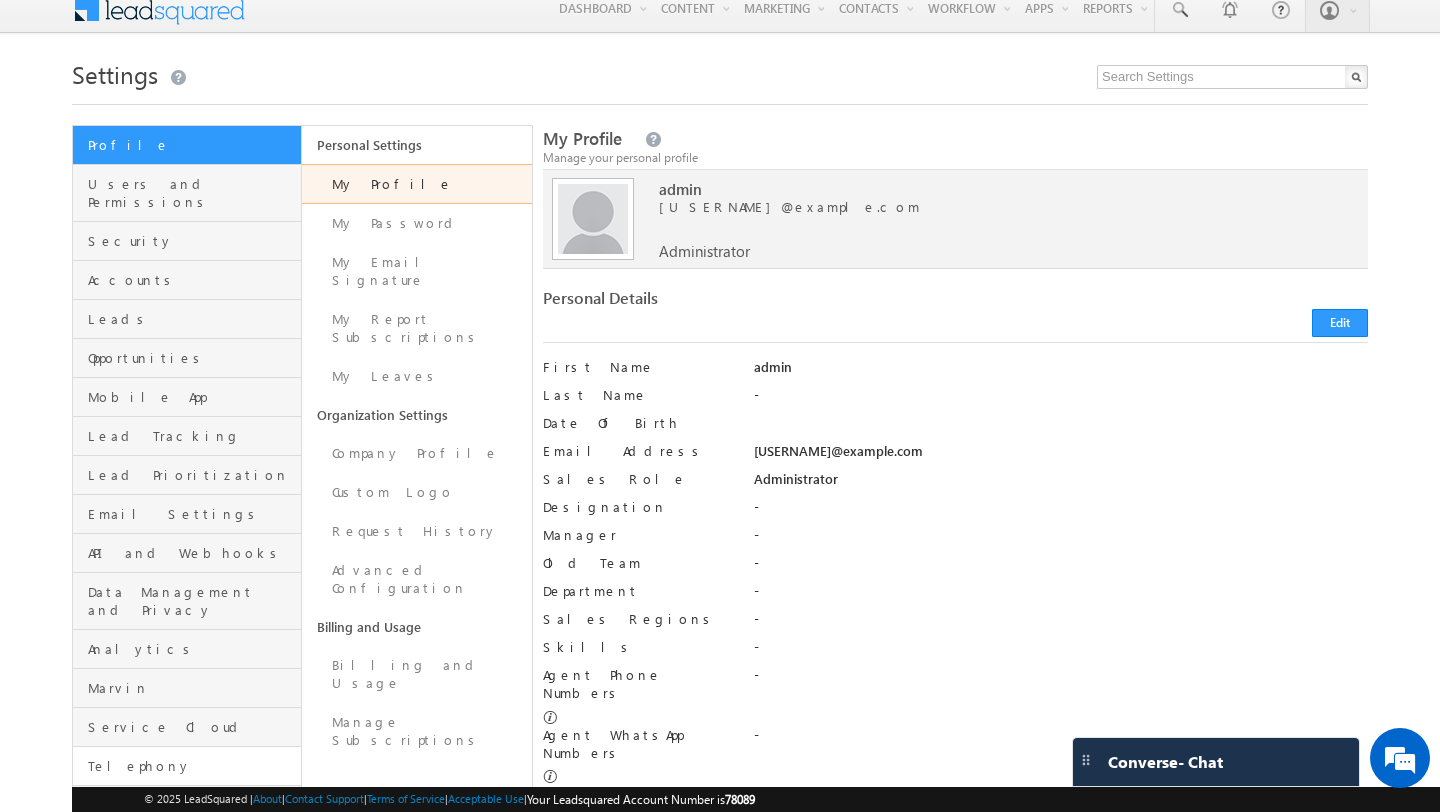 scroll, scrollTop: 0, scrollLeft: 0, axis: both 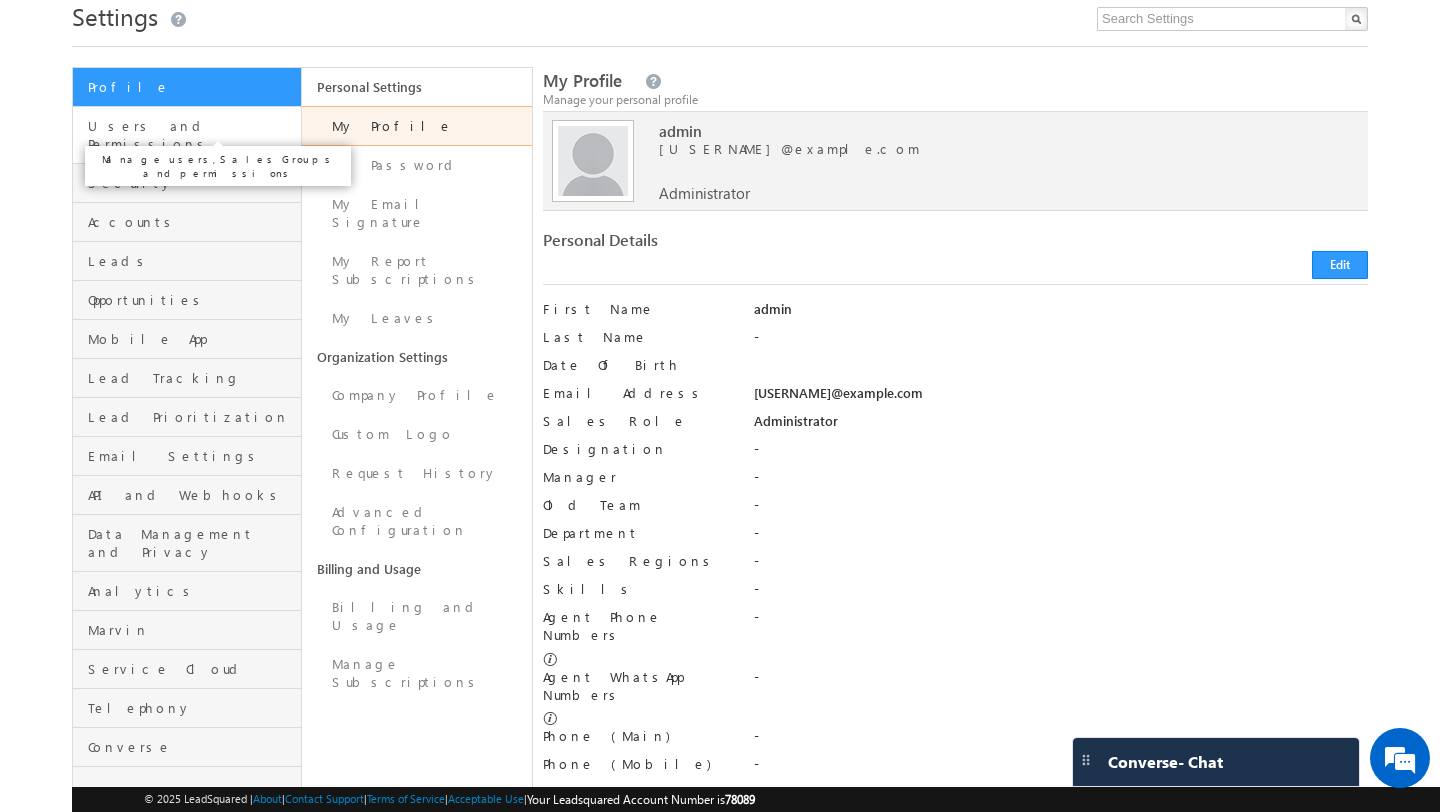 click on "Users and Permissions" at bounding box center [192, 135] 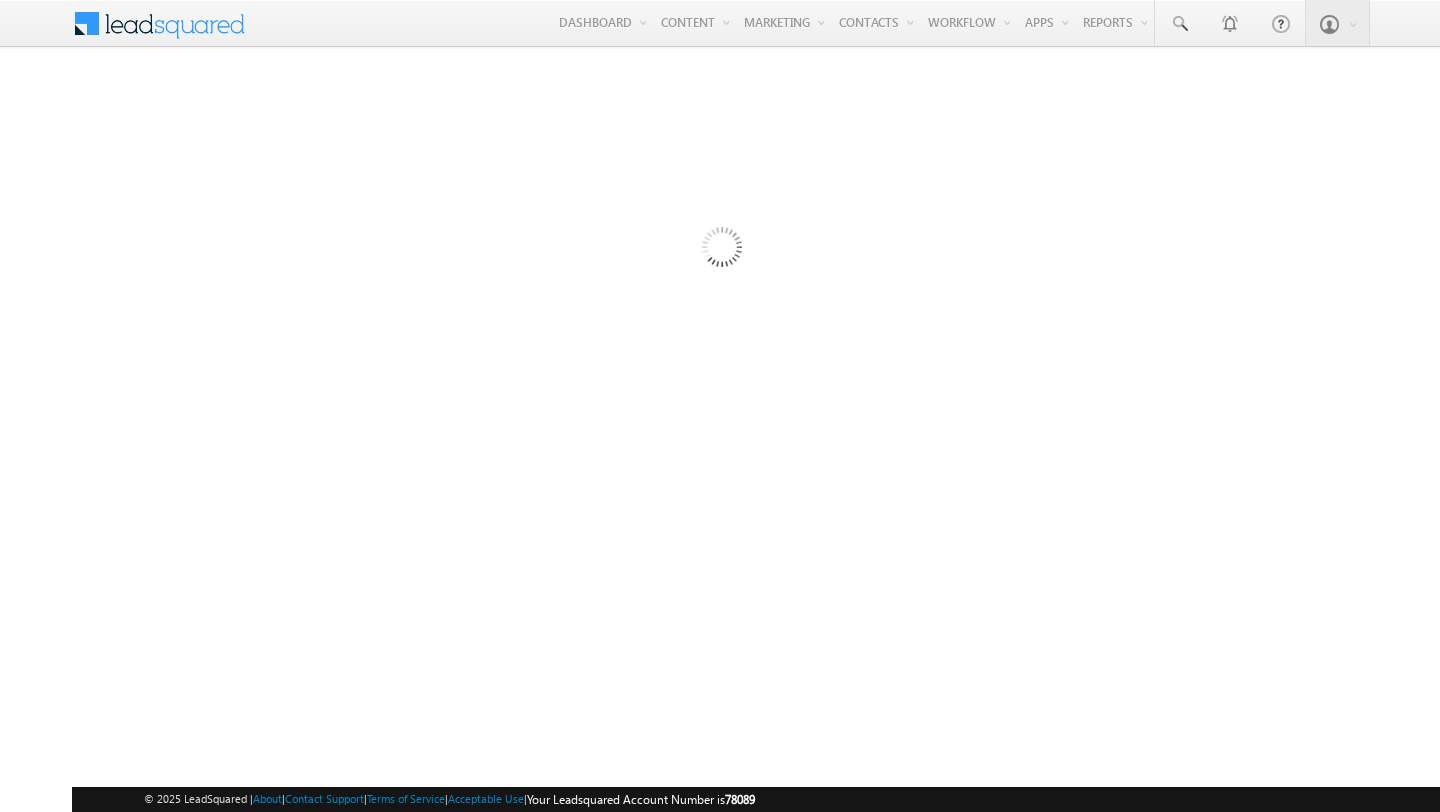 scroll, scrollTop: 0, scrollLeft: 0, axis: both 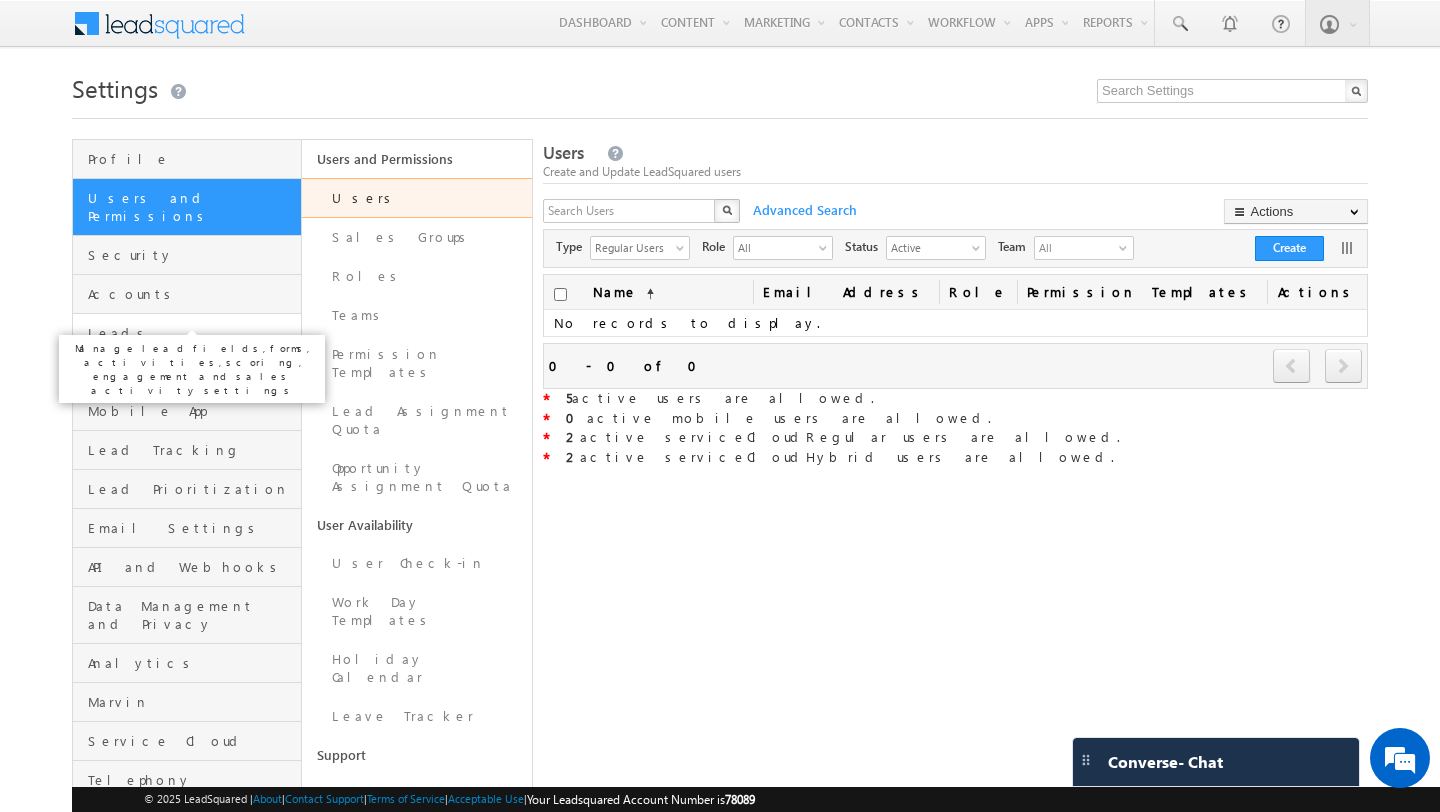 click on "Leads" at bounding box center (192, 333) 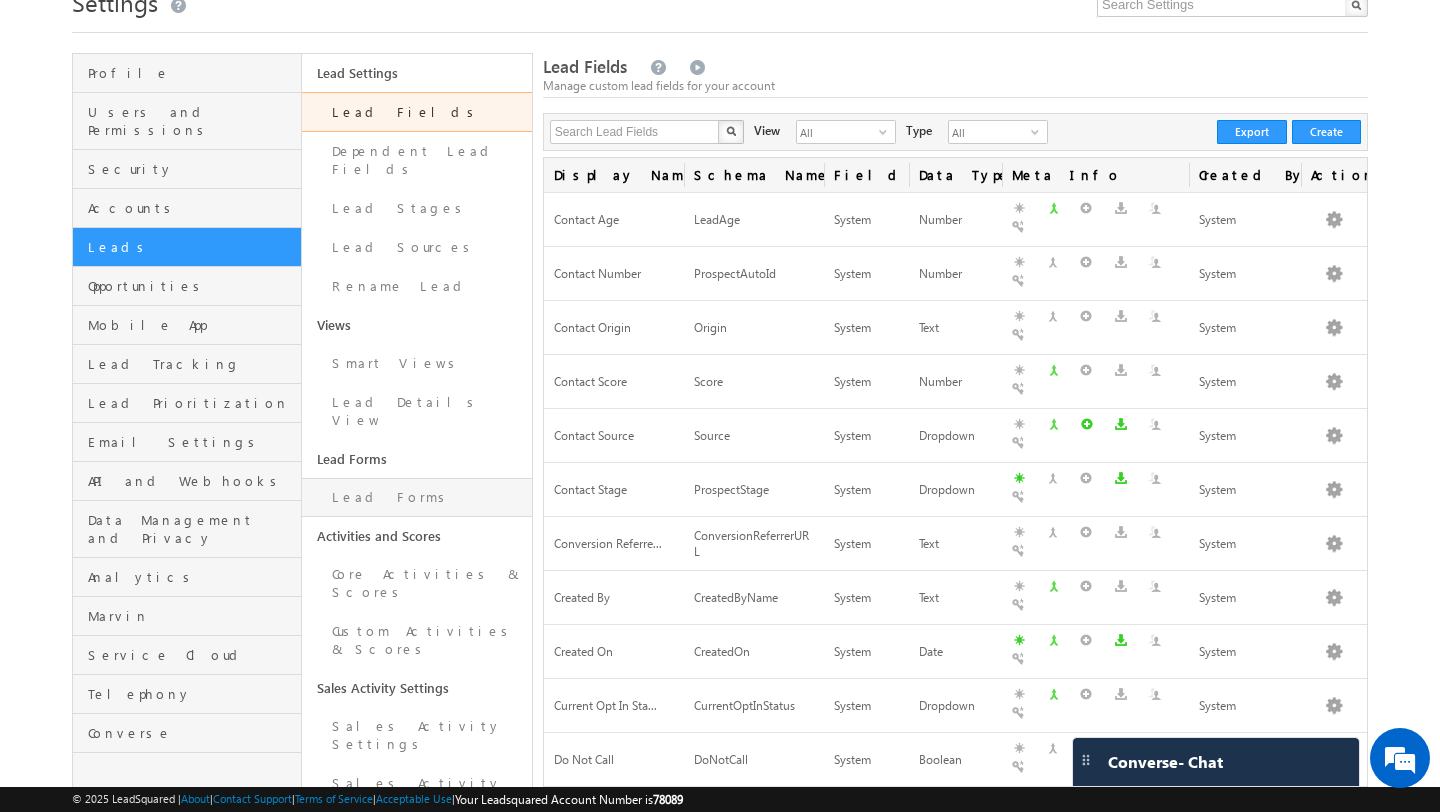 scroll, scrollTop: 0, scrollLeft: 0, axis: both 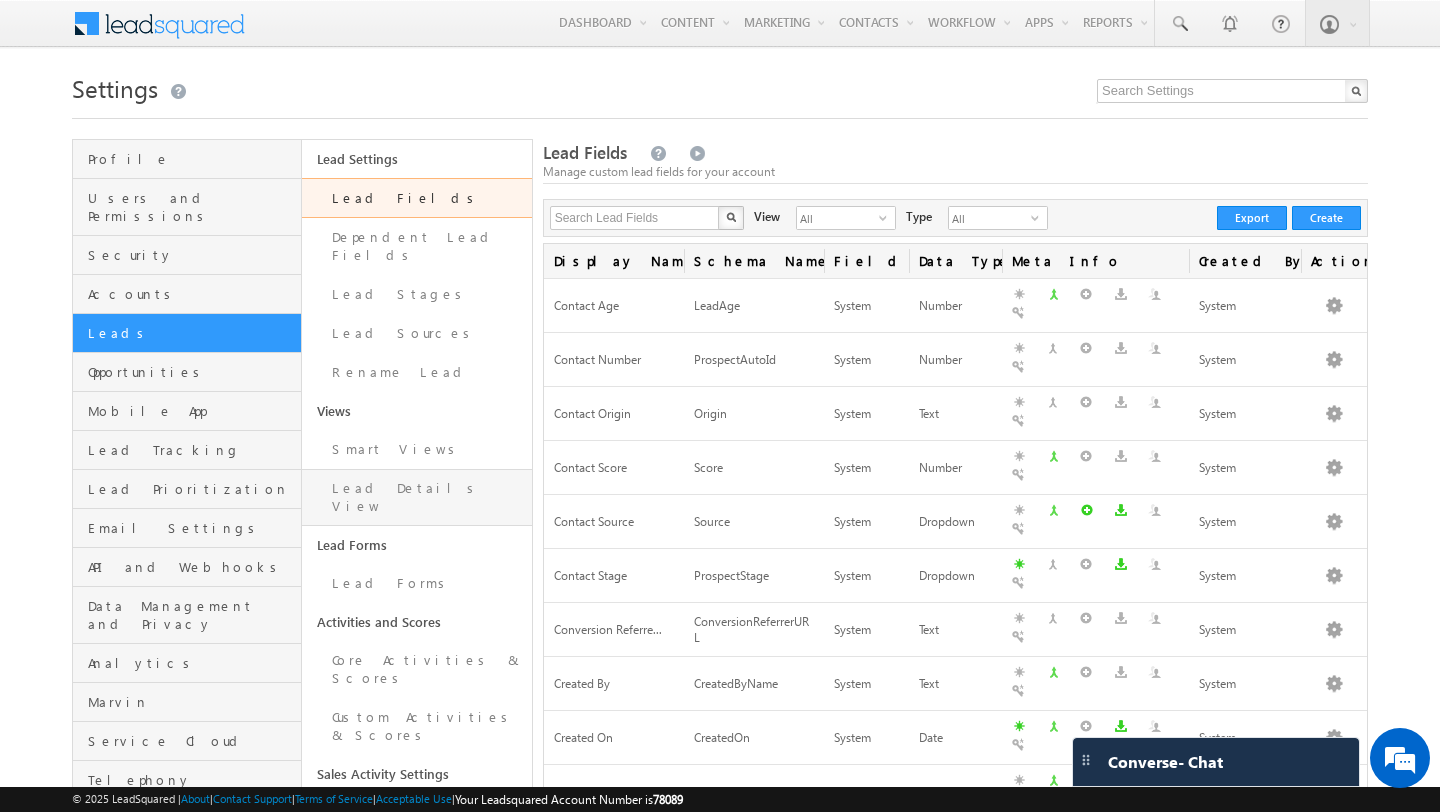 click on "Lead Details View" at bounding box center (416, 497) 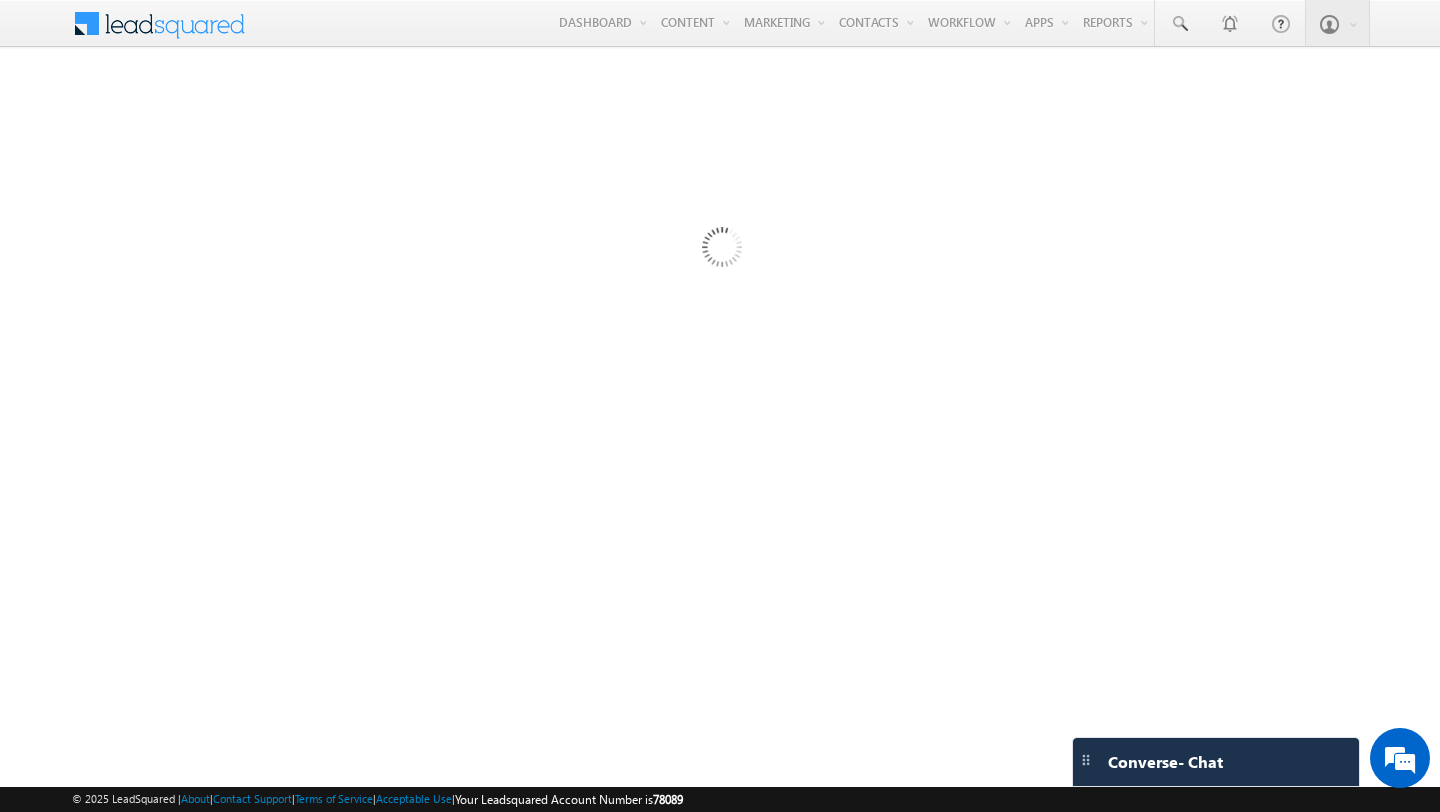 scroll, scrollTop: 0, scrollLeft: 0, axis: both 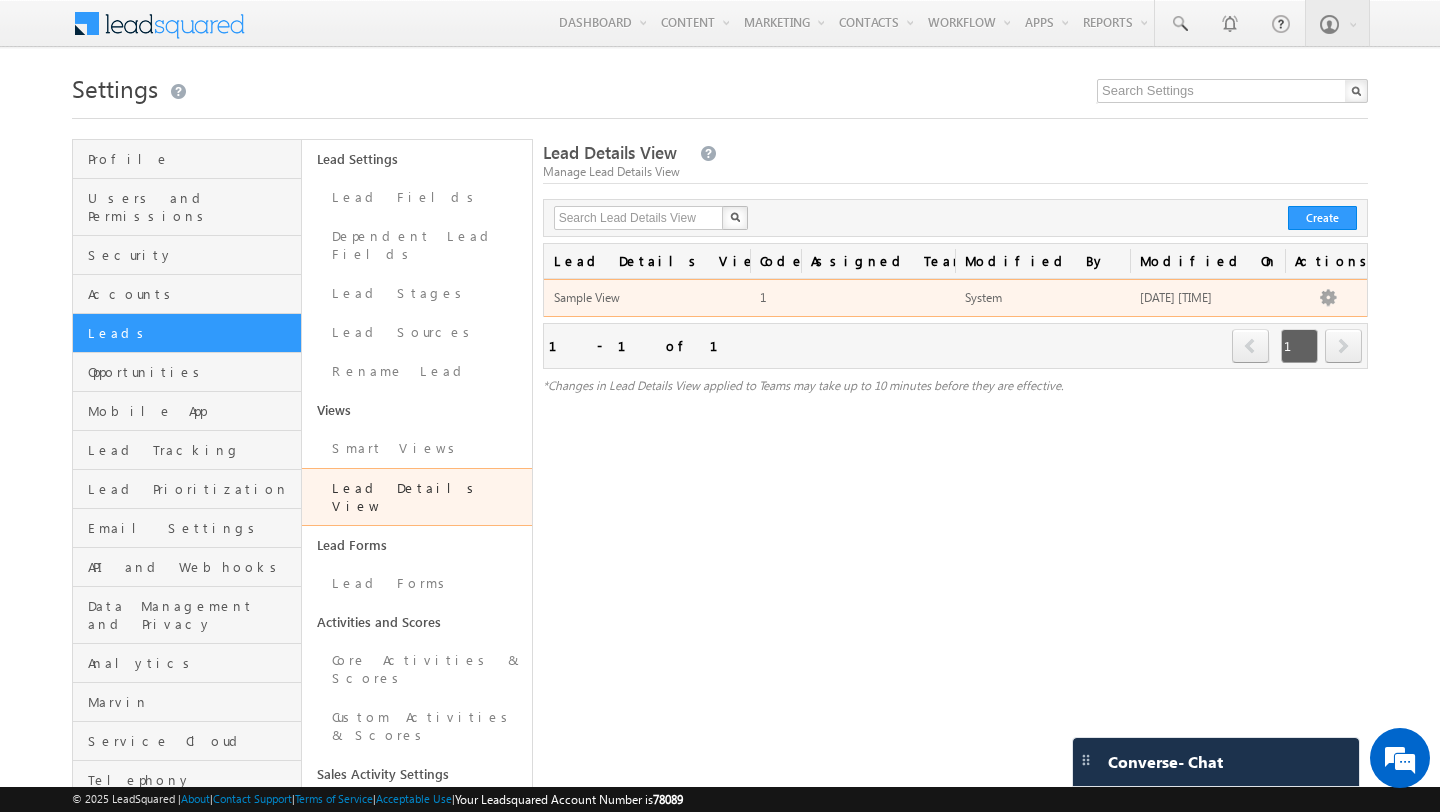 click on "System" at bounding box center (1025, 298) 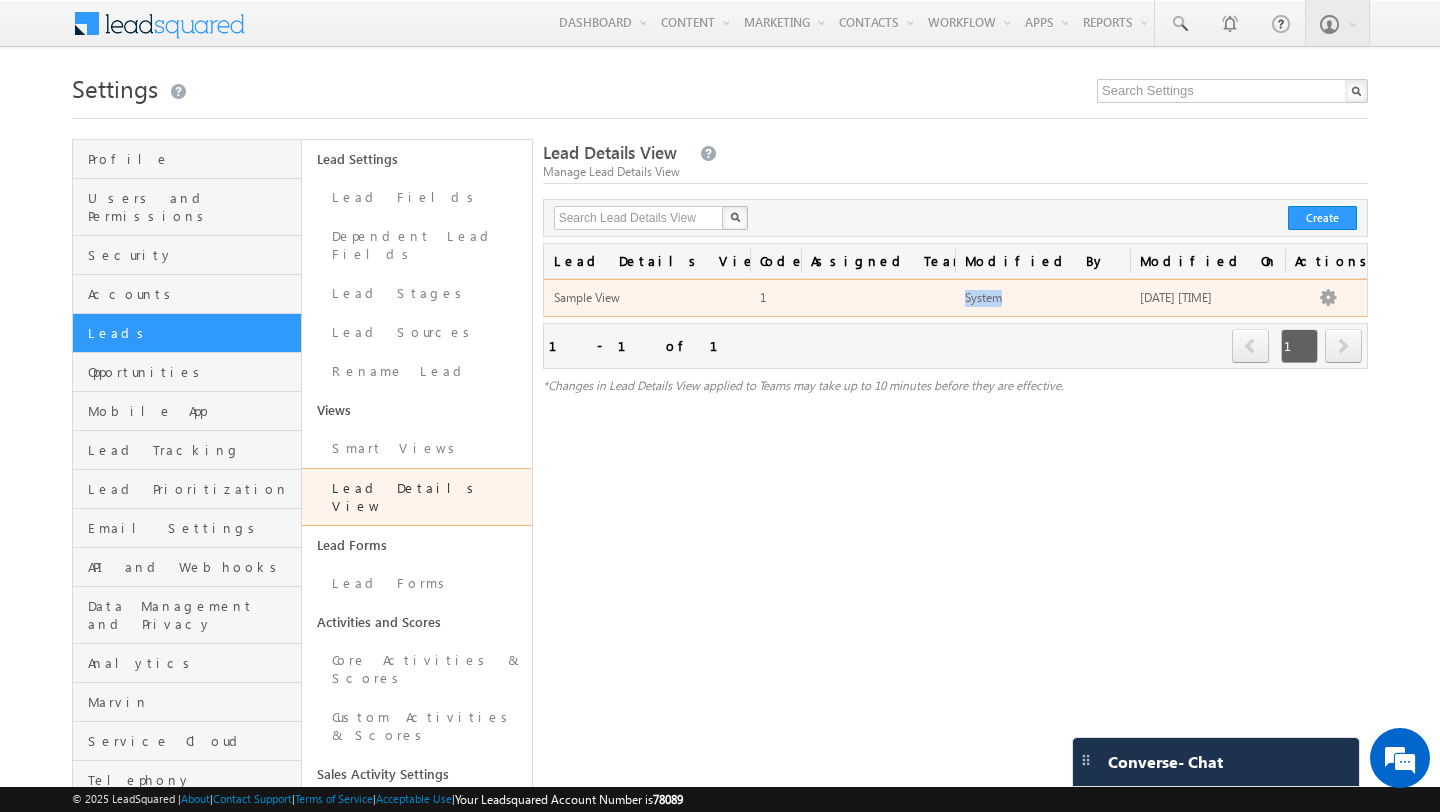 click on "System" at bounding box center [1025, 298] 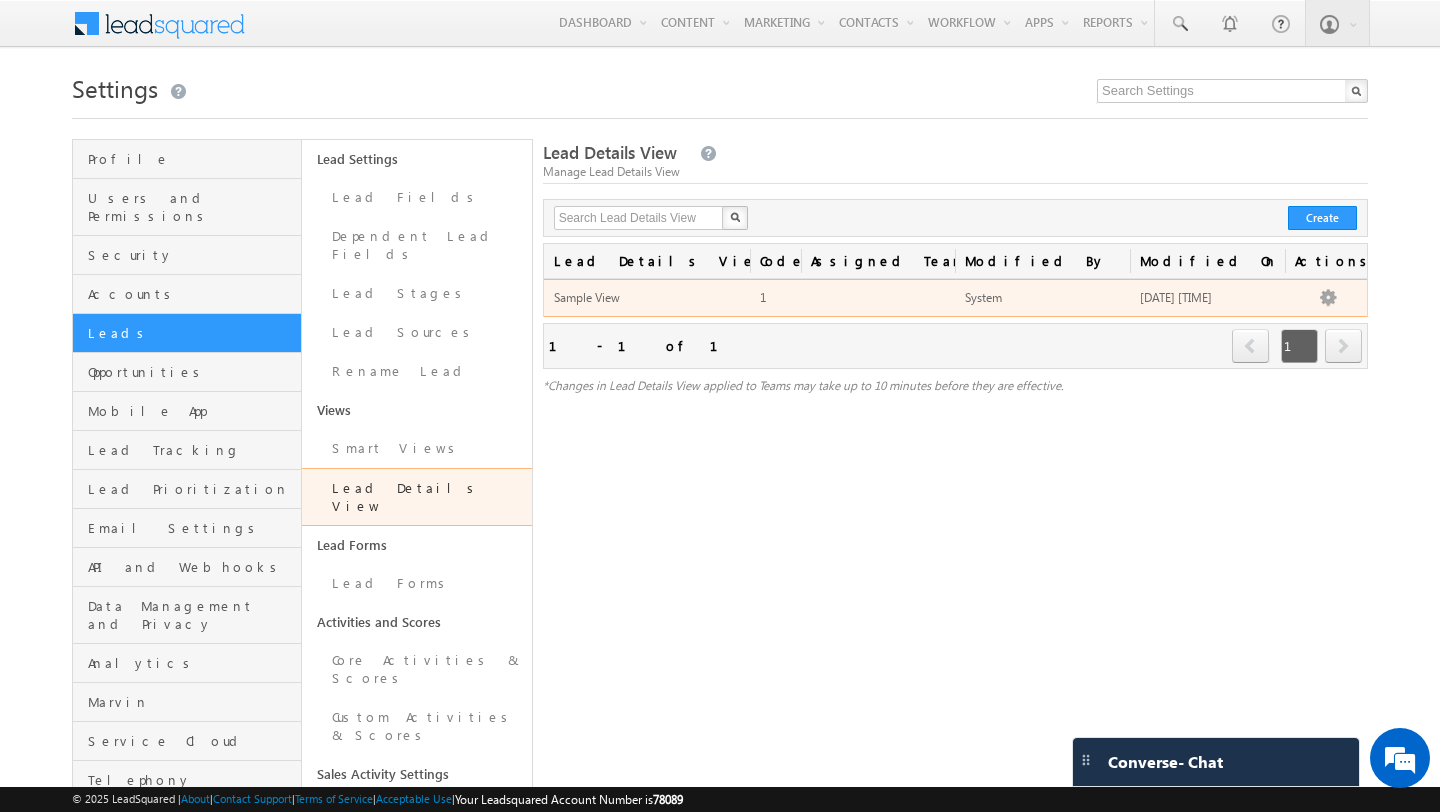 click at bounding box center (871, 298) 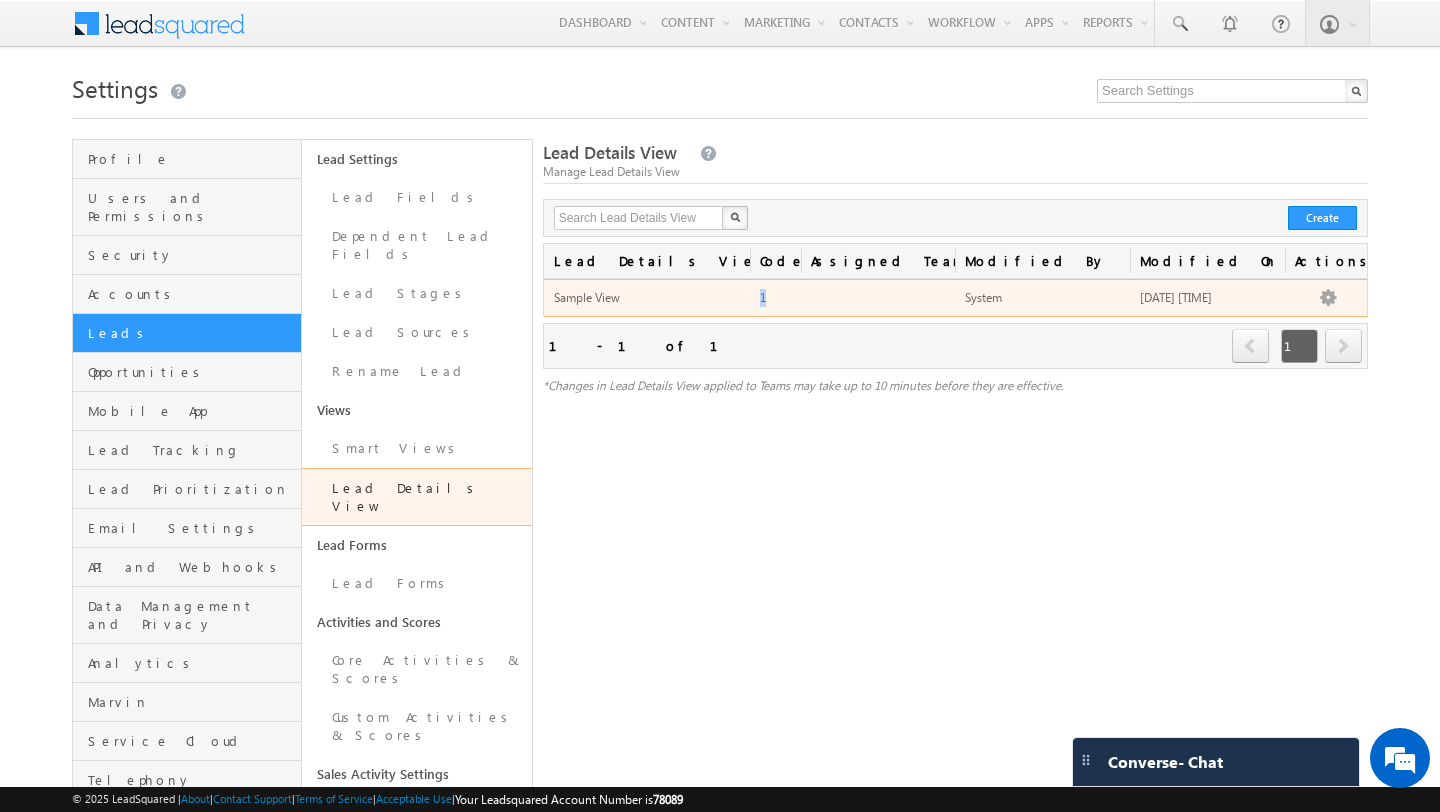 click on "1" at bounding box center (820, 298) 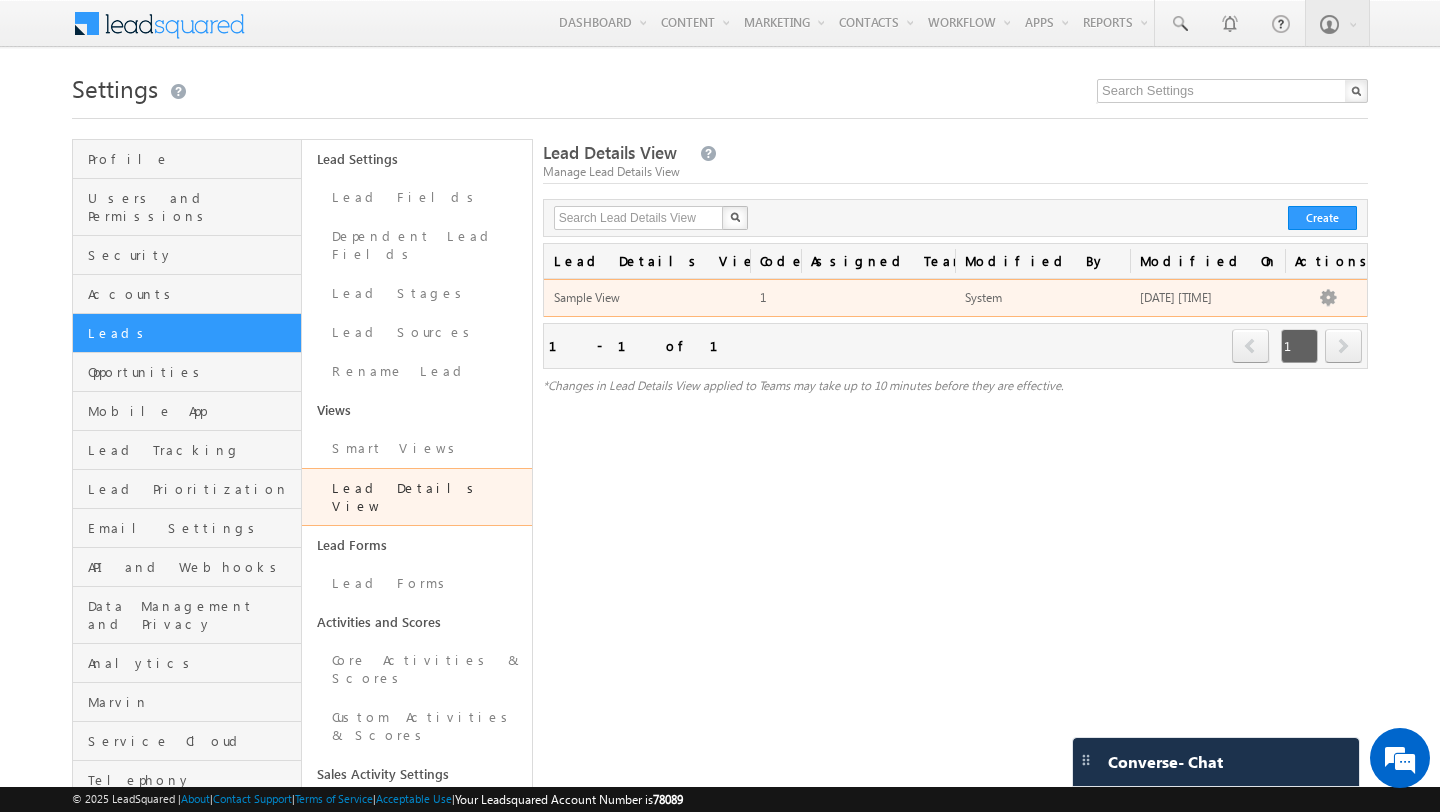 click on "Sample View" at bounding box center (647, 298) 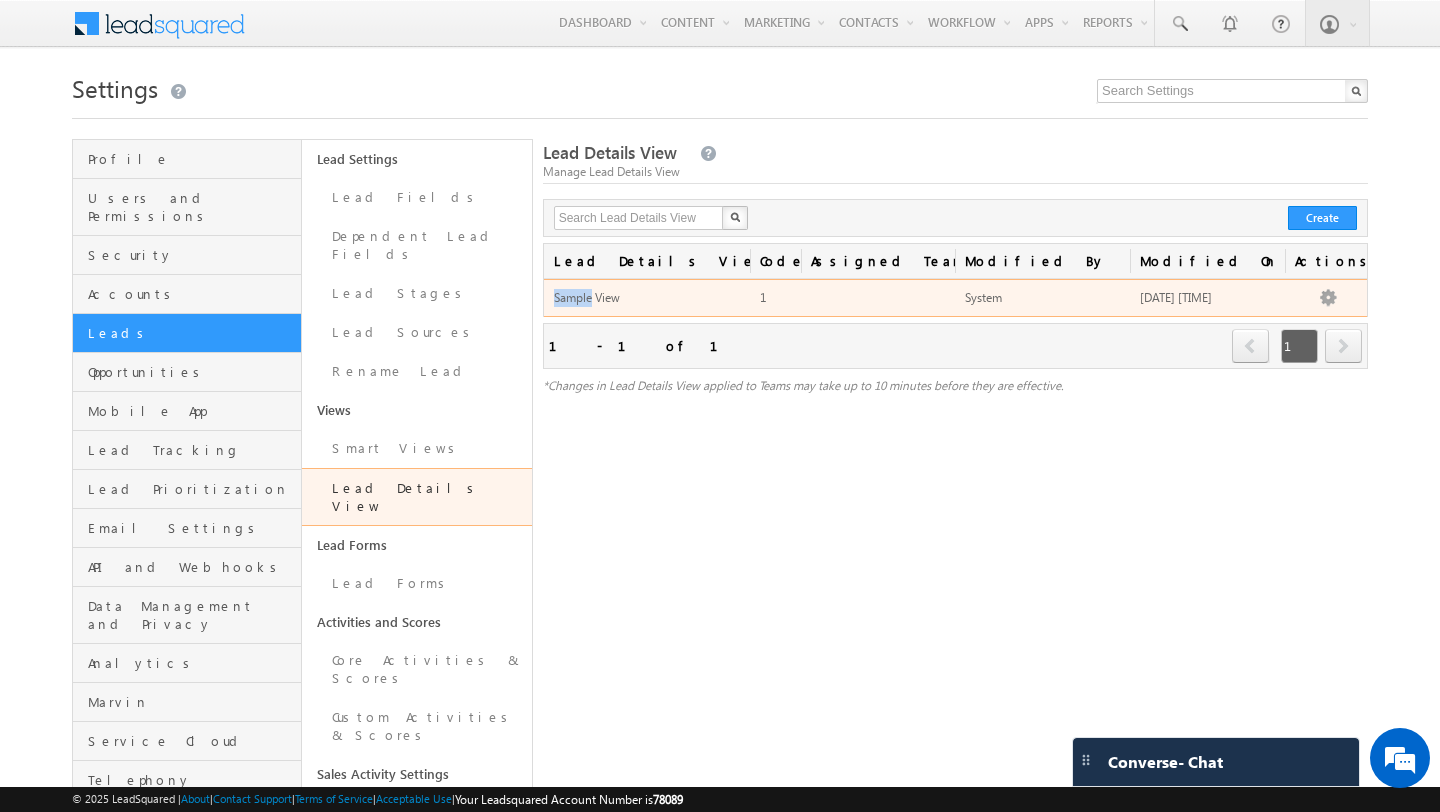 click on "Sample View" at bounding box center [647, 298] 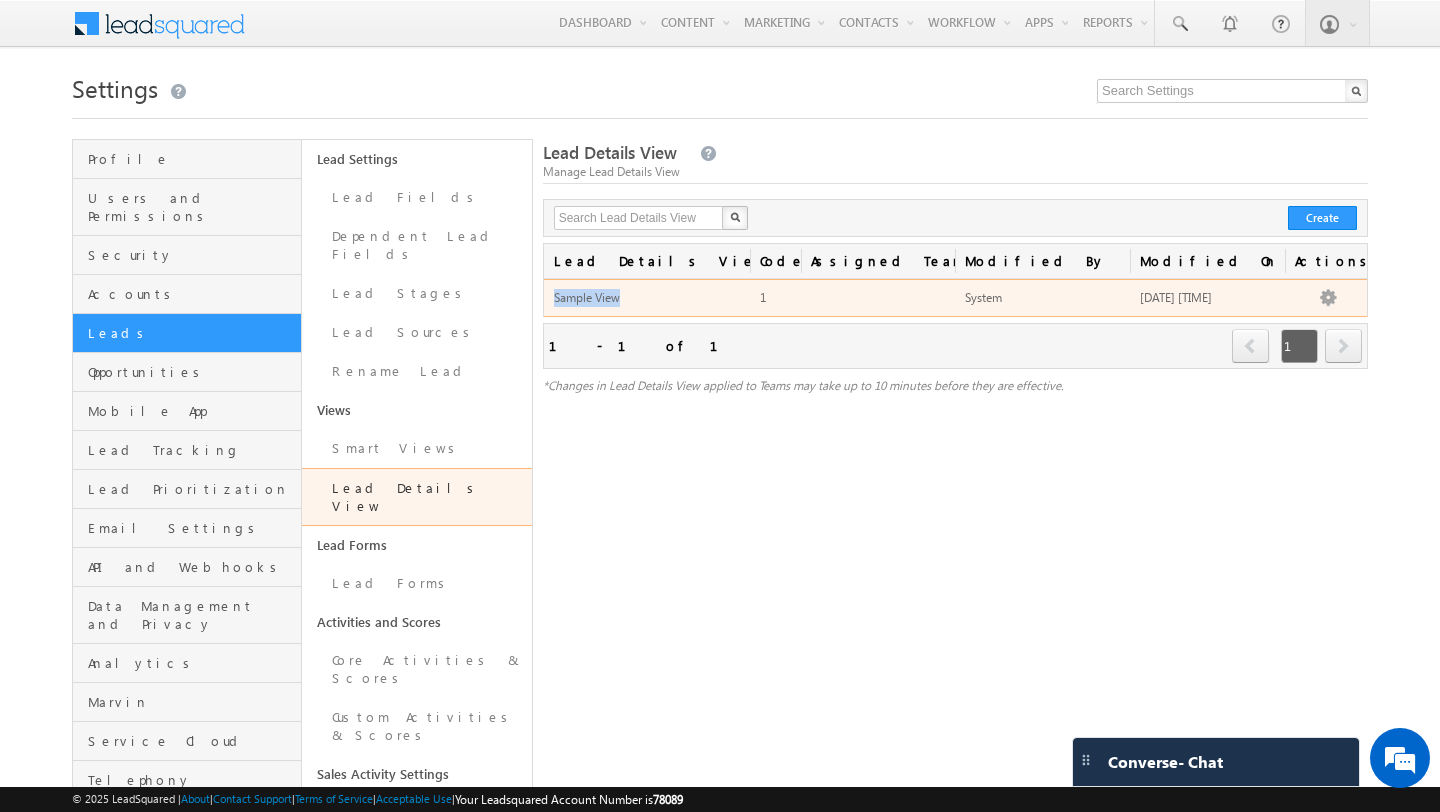 click on "Sample View" at bounding box center [647, 298] 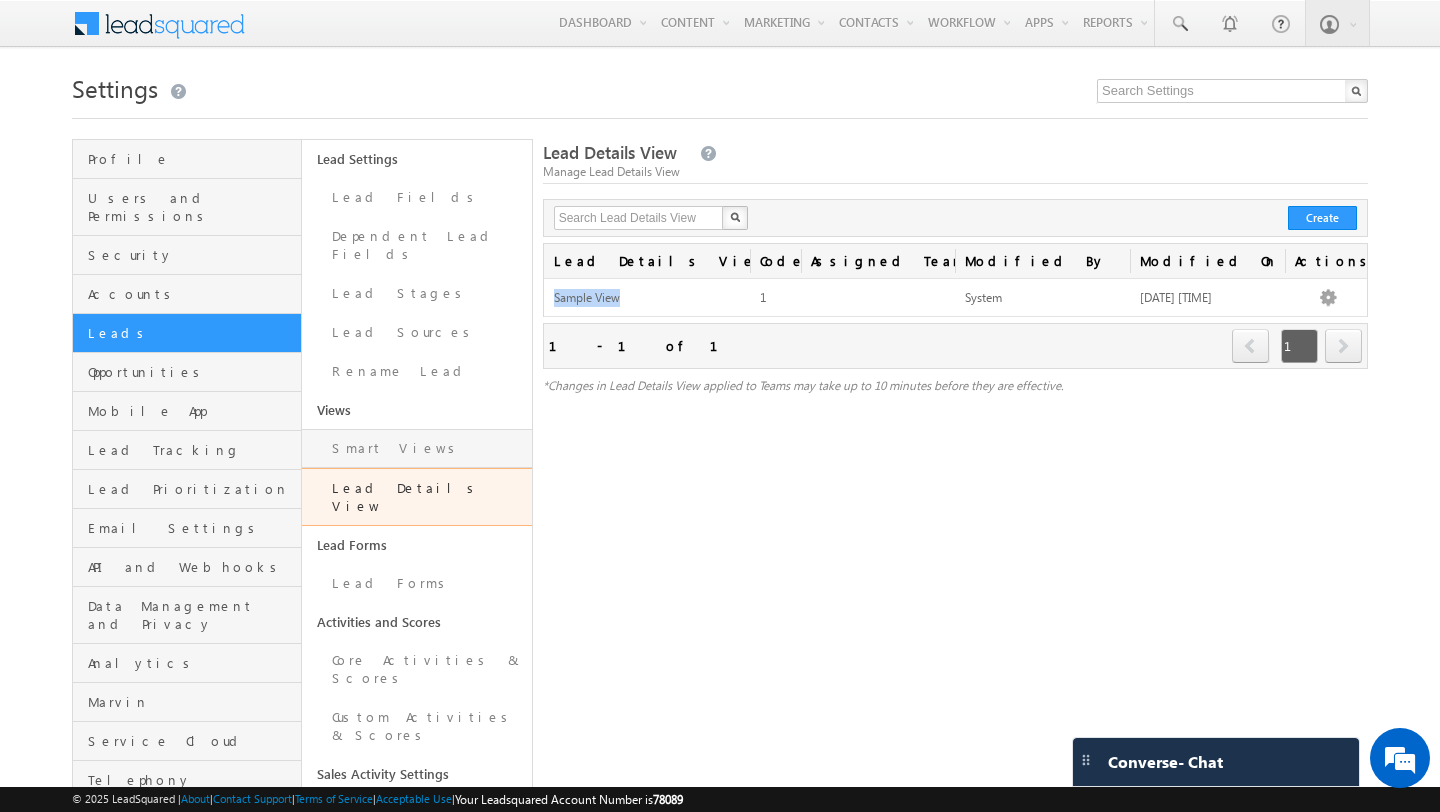 click on "Smart Views" at bounding box center [416, 448] 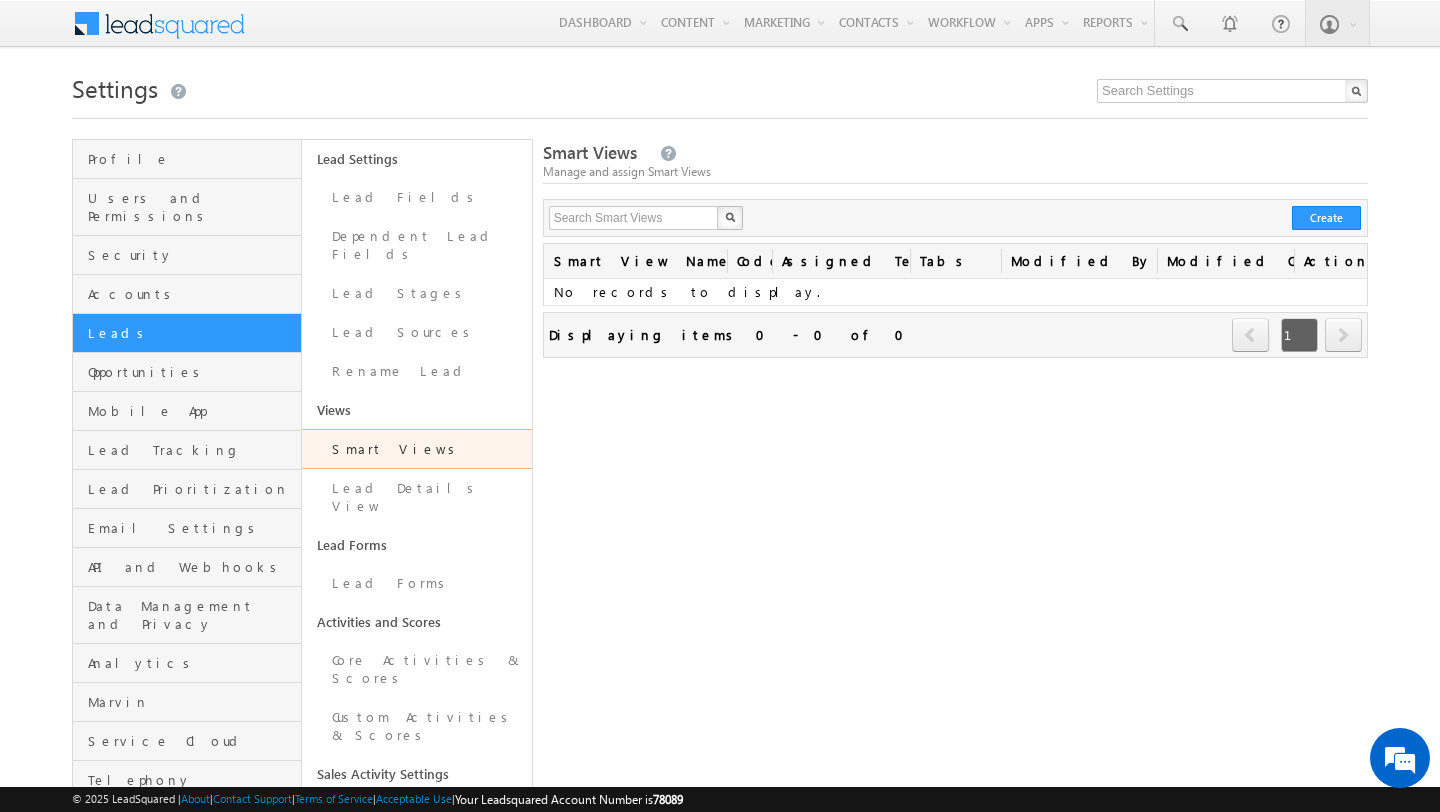 scroll, scrollTop: 0, scrollLeft: 0, axis: both 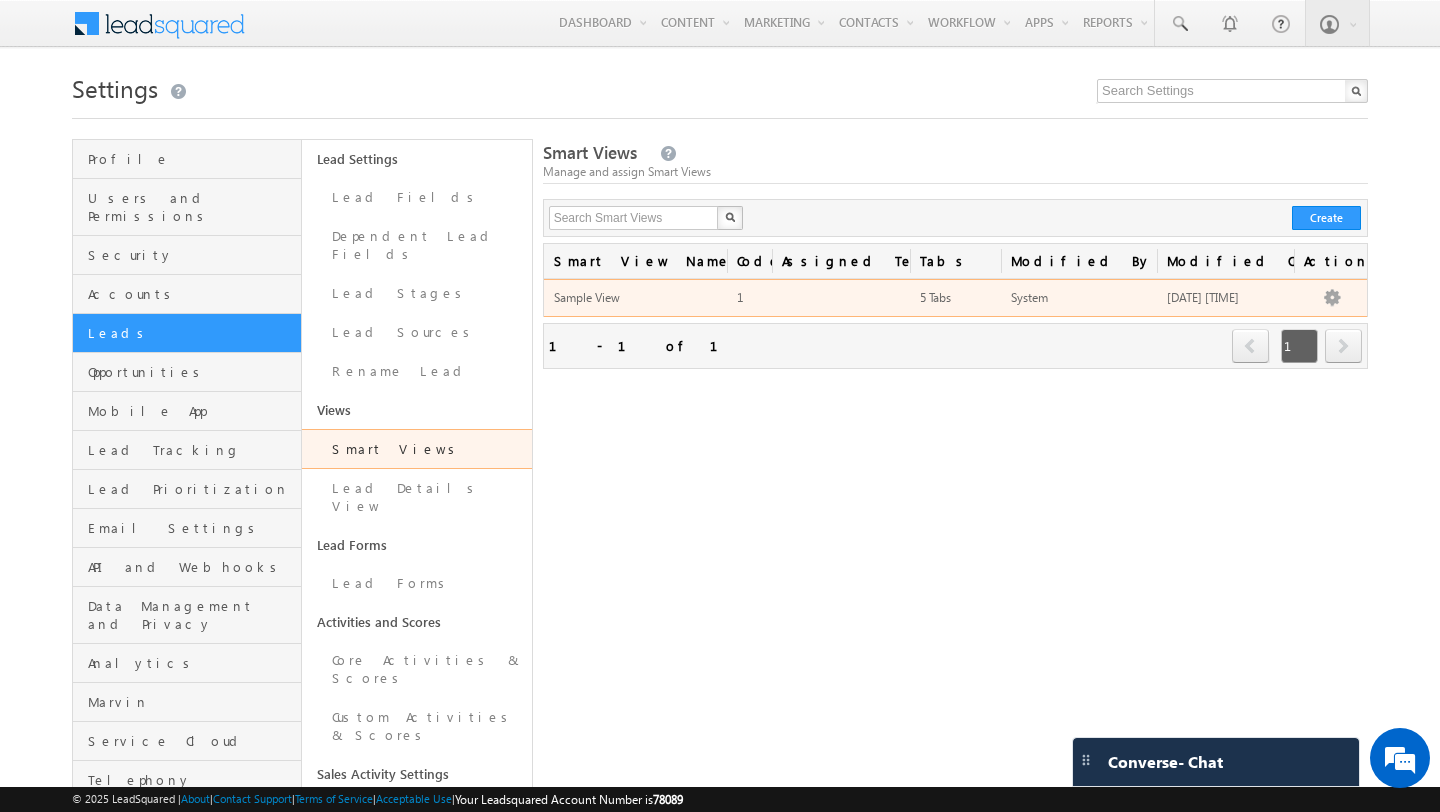 click on "System" at bounding box center (1071, 298) 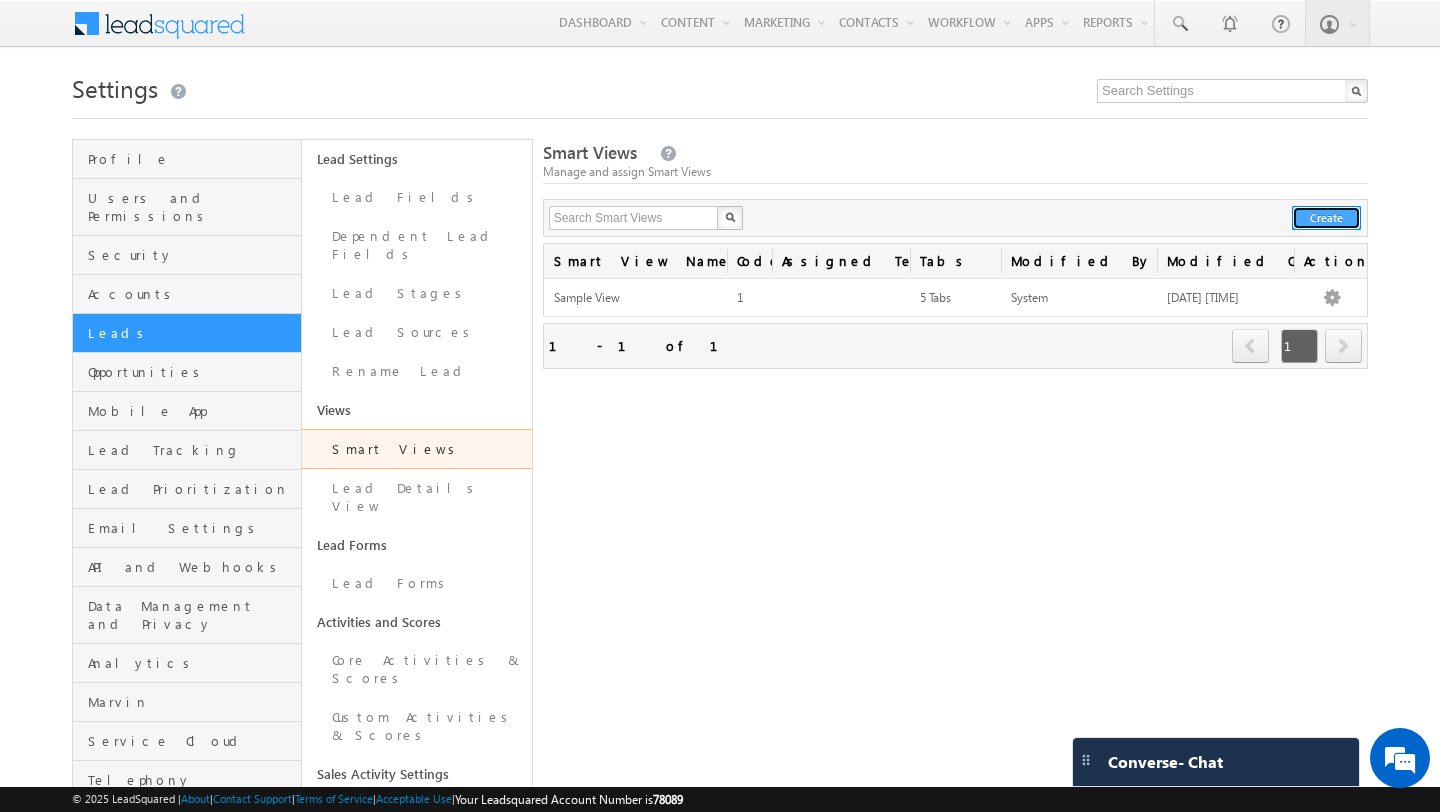 click on "Create" at bounding box center [1326, 218] 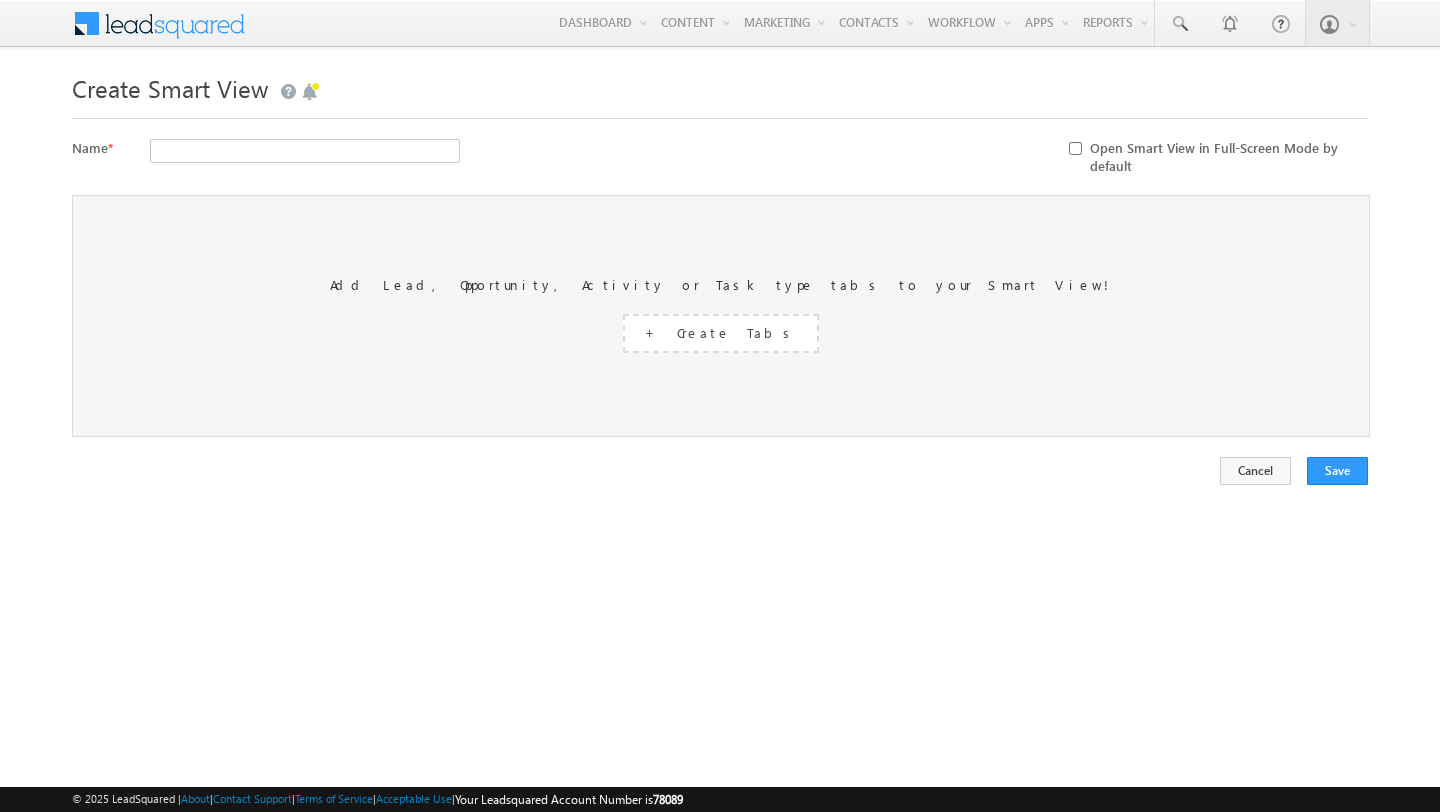 scroll, scrollTop: 0, scrollLeft: 0, axis: both 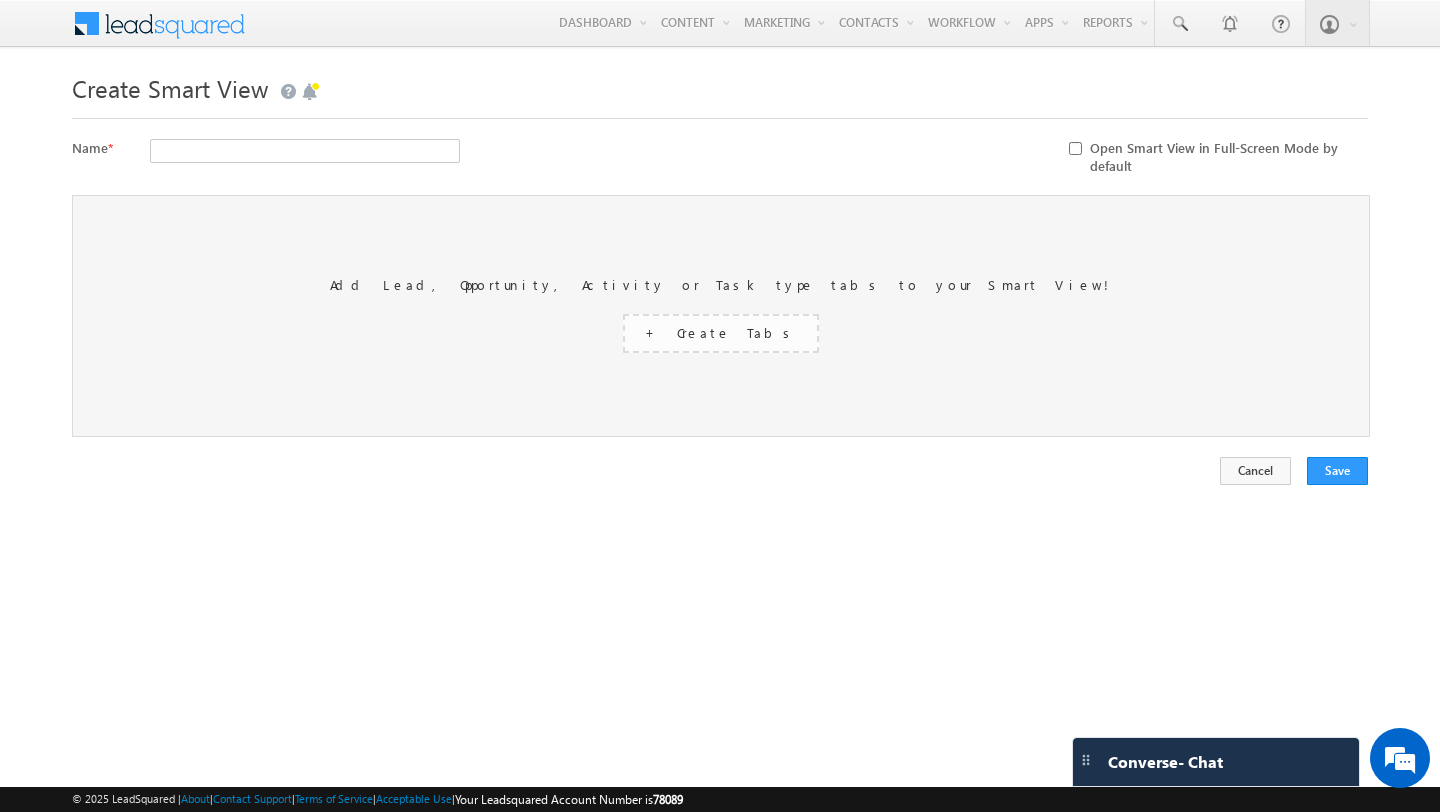 click on "+ Create Tabs" at bounding box center [721, 332] 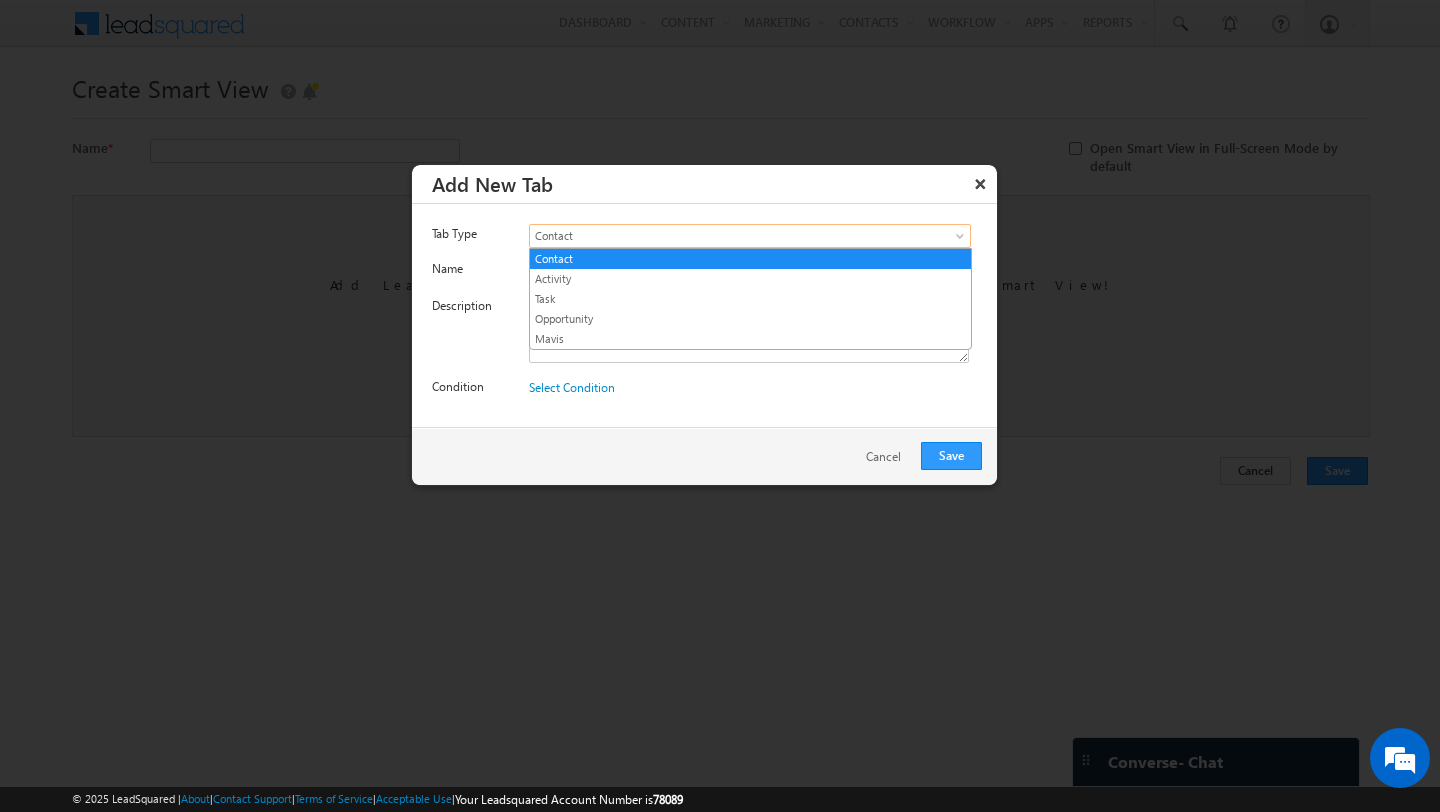 click on "Contact" at bounding box center (722, 236) 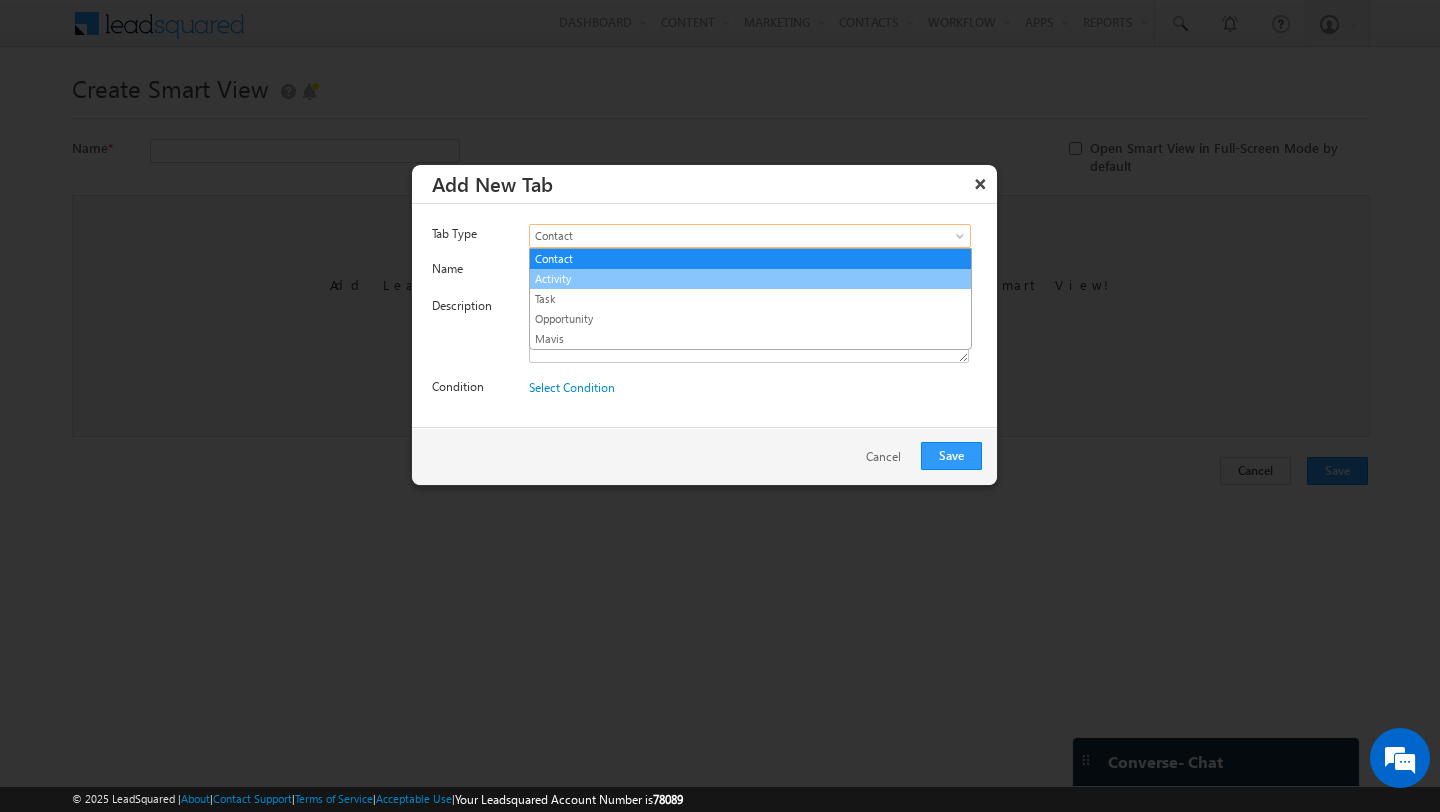 click on "Activity" at bounding box center [750, 279] 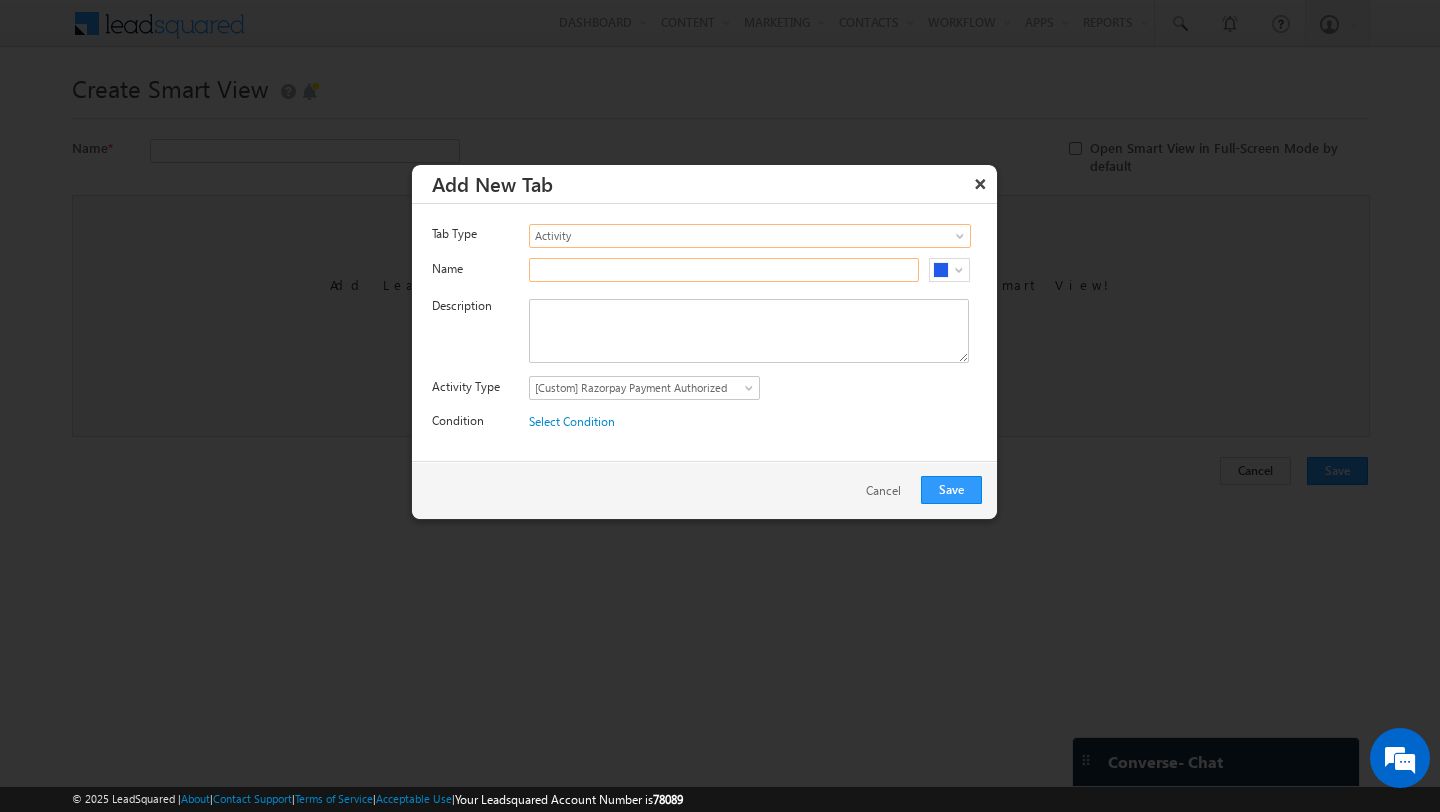 click at bounding box center [724, 270] 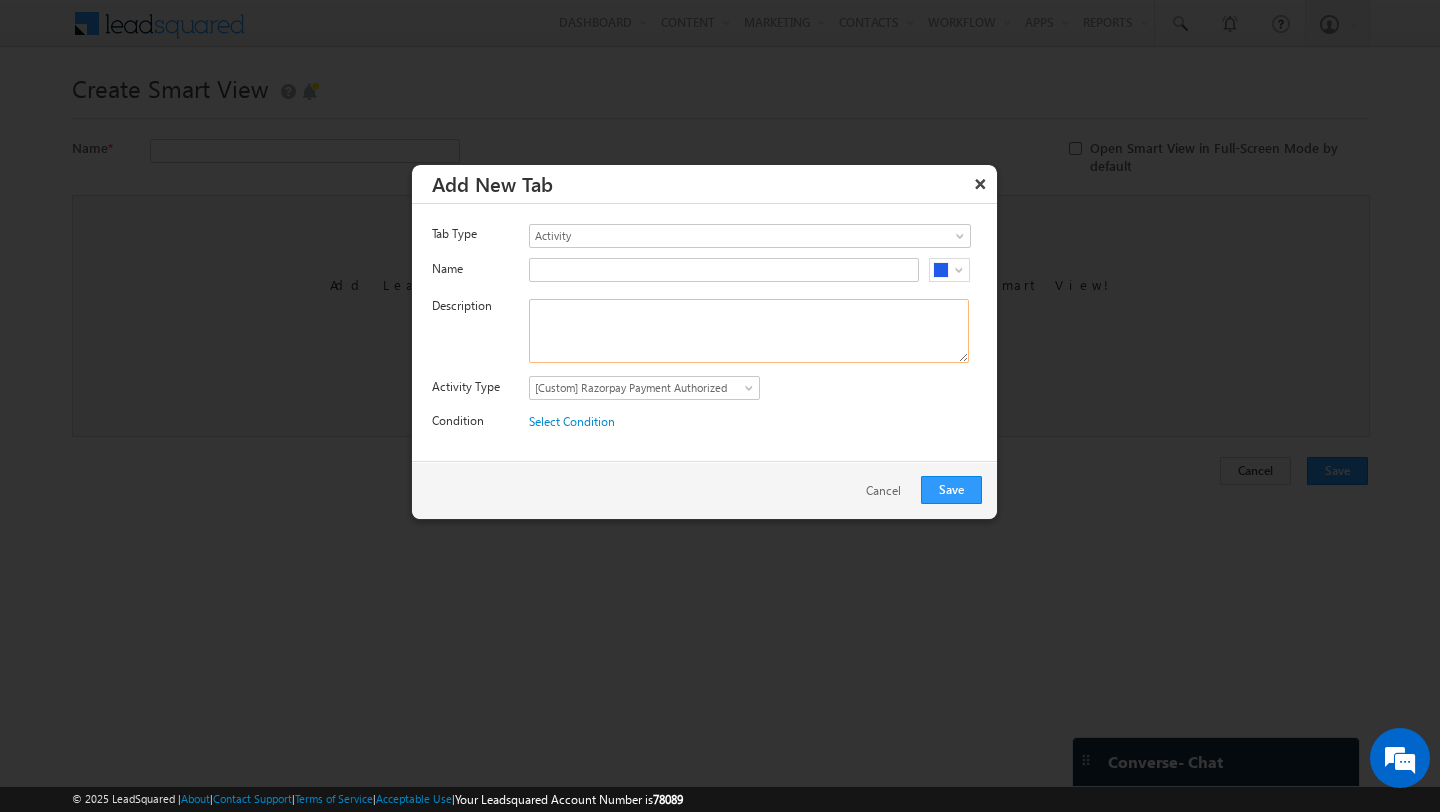 click at bounding box center (749, 331) 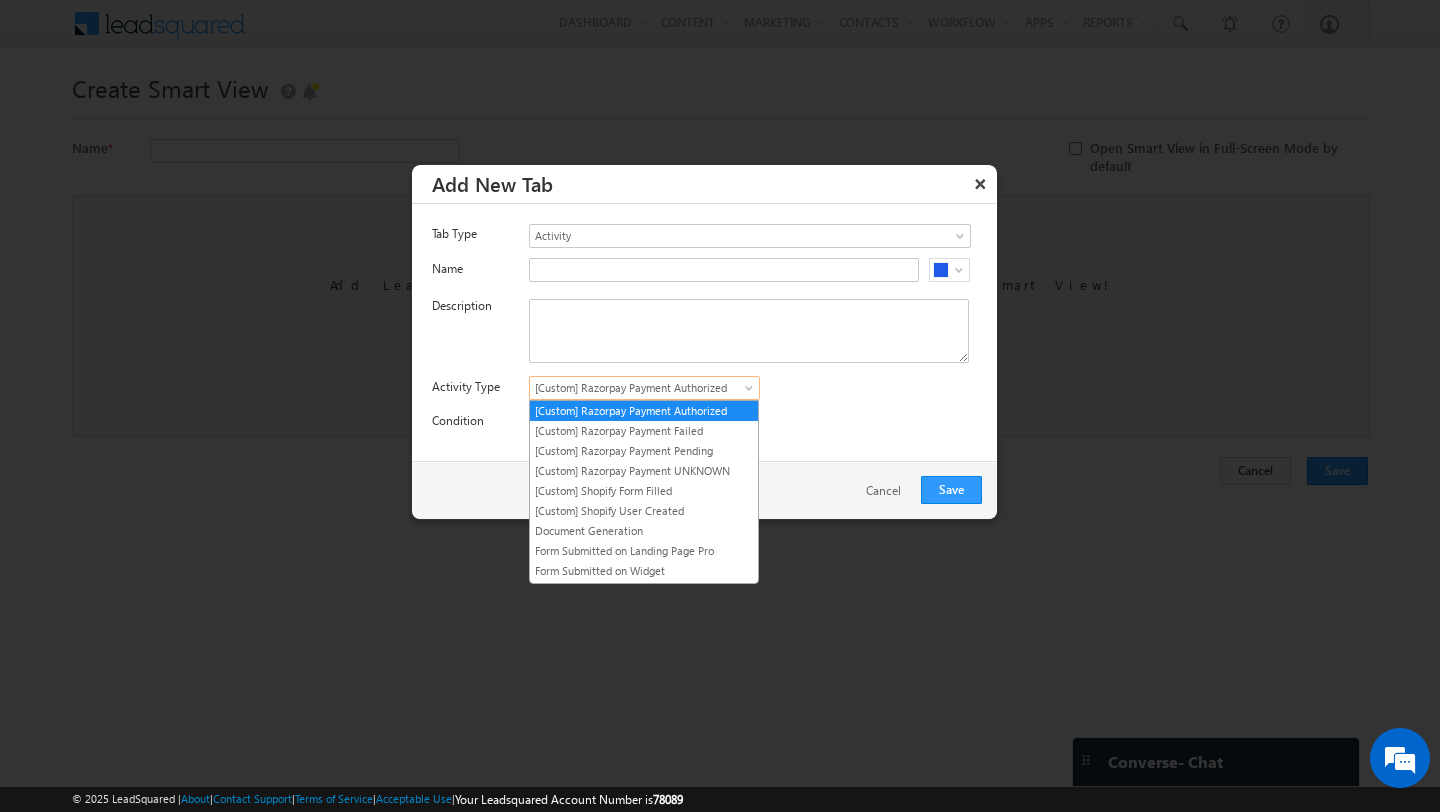 click on "[Custom] Razorpay Payment Authorized" at bounding box center (632, 388) 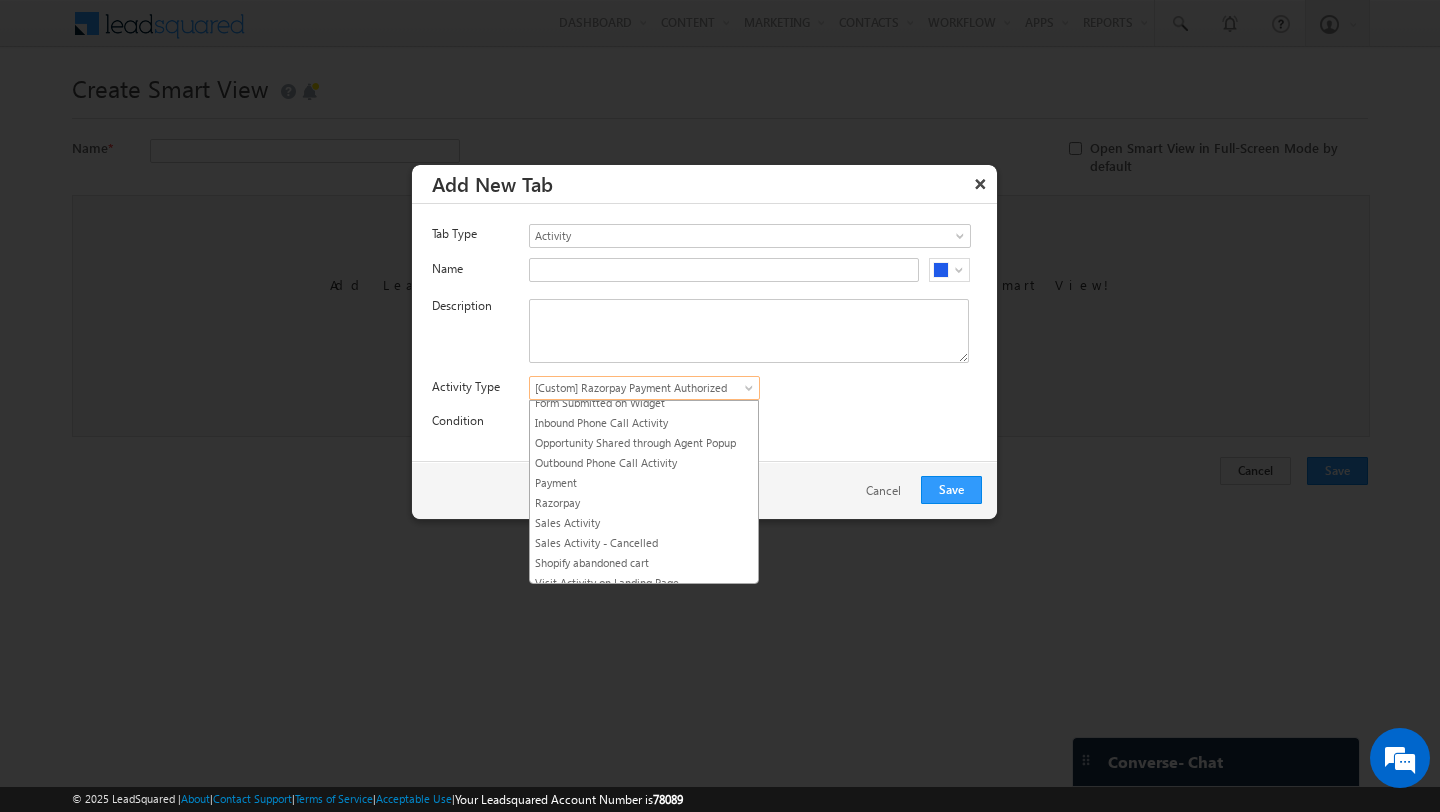 scroll, scrollTop: 198, scrollLeft: 0, axis: vertical 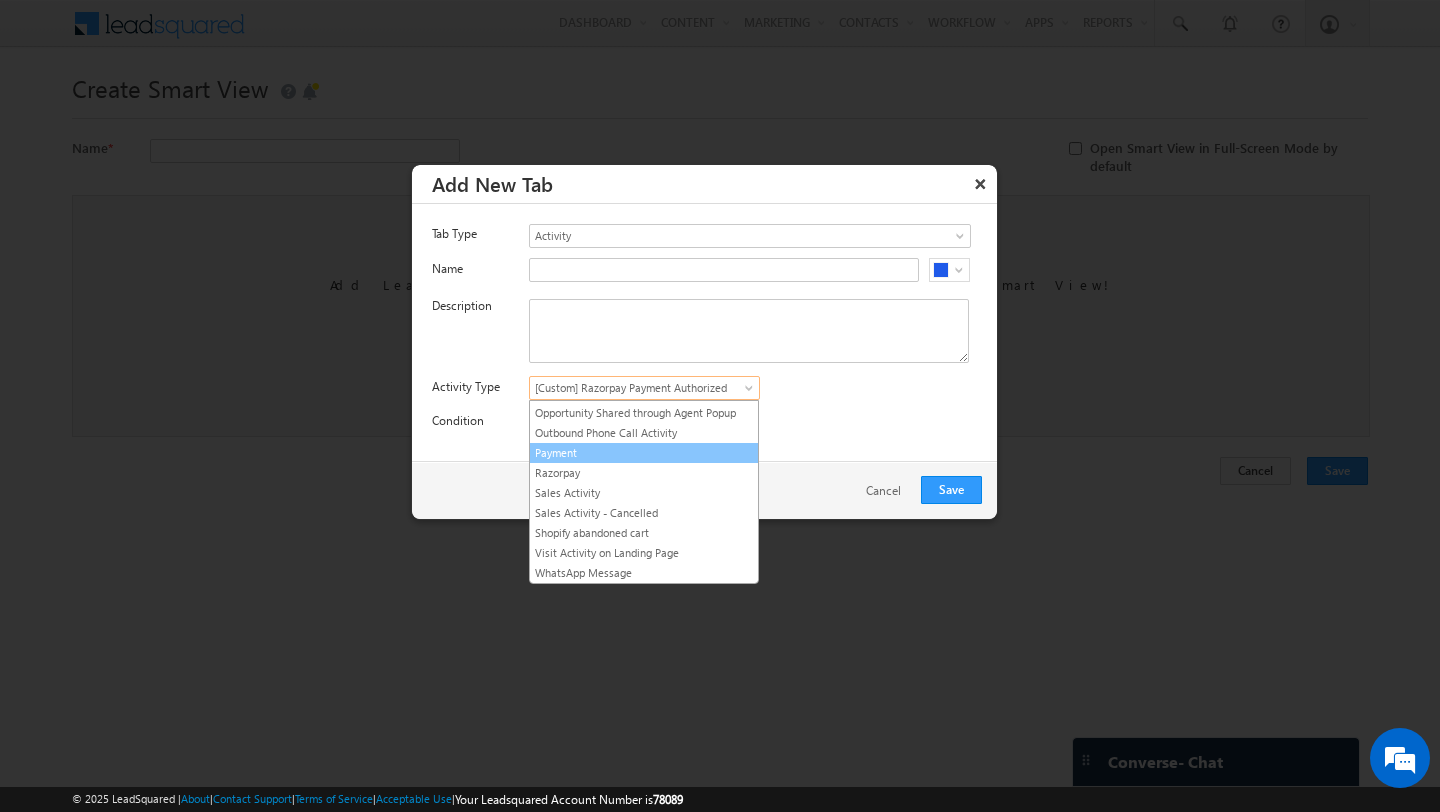 click on "Payment" at bounding box center [644, 453] 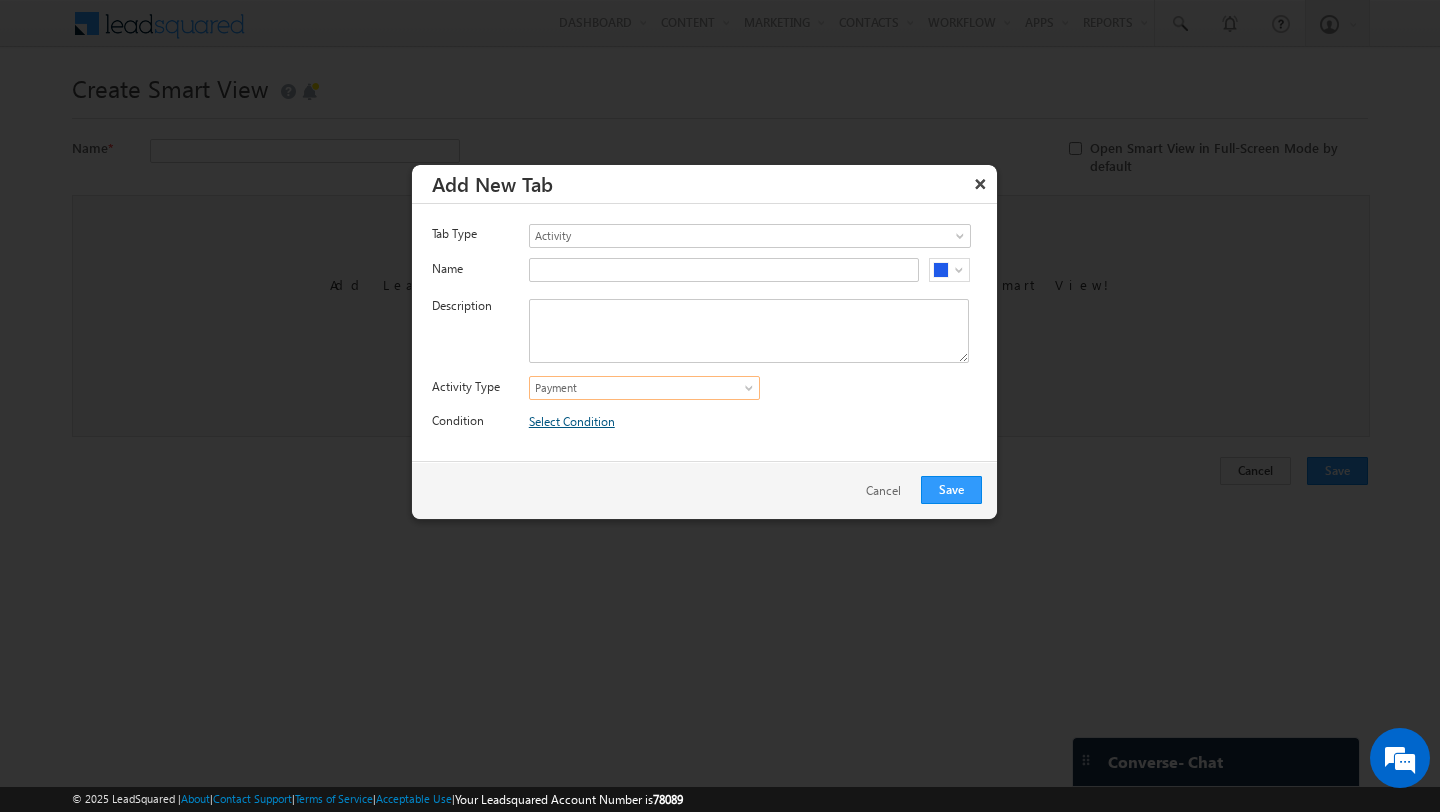click on "Select Condition" at bounding box center [572, 421] 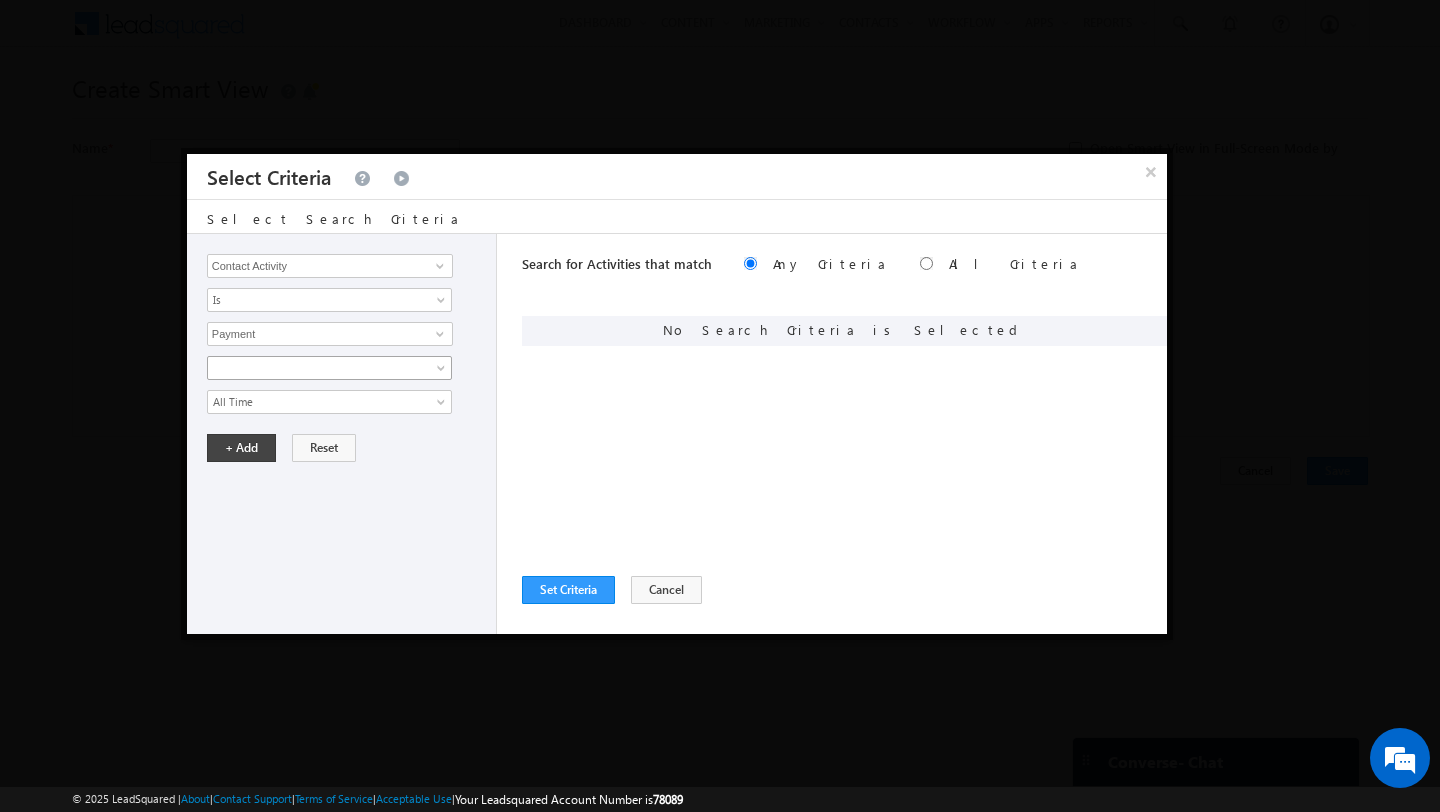 click at bounding box center (316, 368) 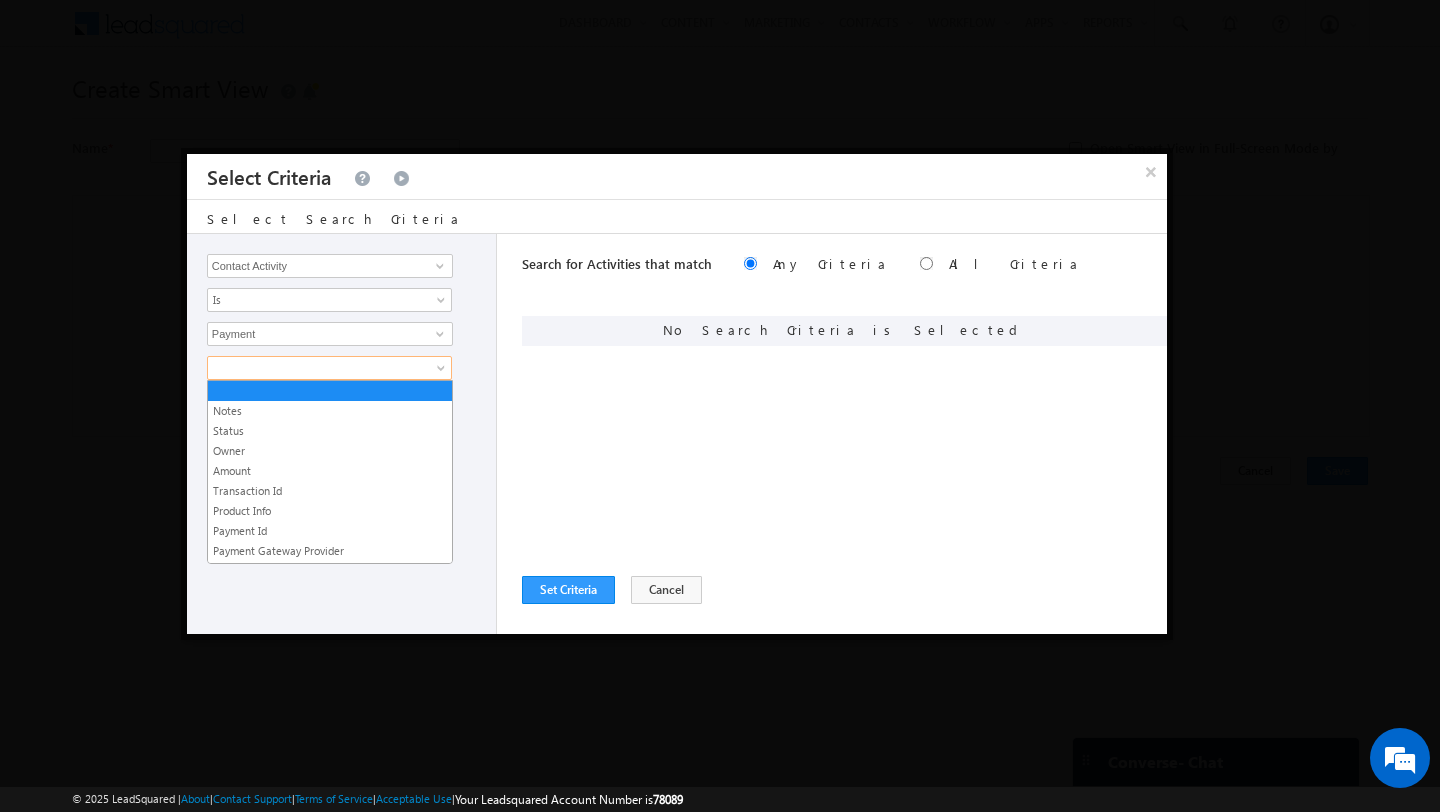 click on "Contact Activity Sales Group  Prospect Id Address 1 Address 2 City Company Contact Number Contact Origin Contact Score Contact Source Contact Stage Conversion Referrer URL Country Created By Id Created On Current Opt In Status Do Not Call Do Not Email Do Not SMS Do Not Track Email Engagement Score First Landing Page First Name Job Title Last Activity Last Activity Date Last Name Last Opt In Email Sent Date Latitude Longitude Mobile Number Modified By Id Modified On Notes Opt In Date Opt In Details Order Value Owner Phone Number Product ID Product Quantity Product Title Prospect Creation Date QualityScore01 Service Owner Source Campaign Source Content Source IP Address Source Medium Source Referrer URL State Time Zone Website Zip  	     Contact Activity
Is Is Not Is
Payment Payment
Notes Status Owner Amount Transaction Id Product Info Payment Id Source   Custom" at bounding box center [342, 434] 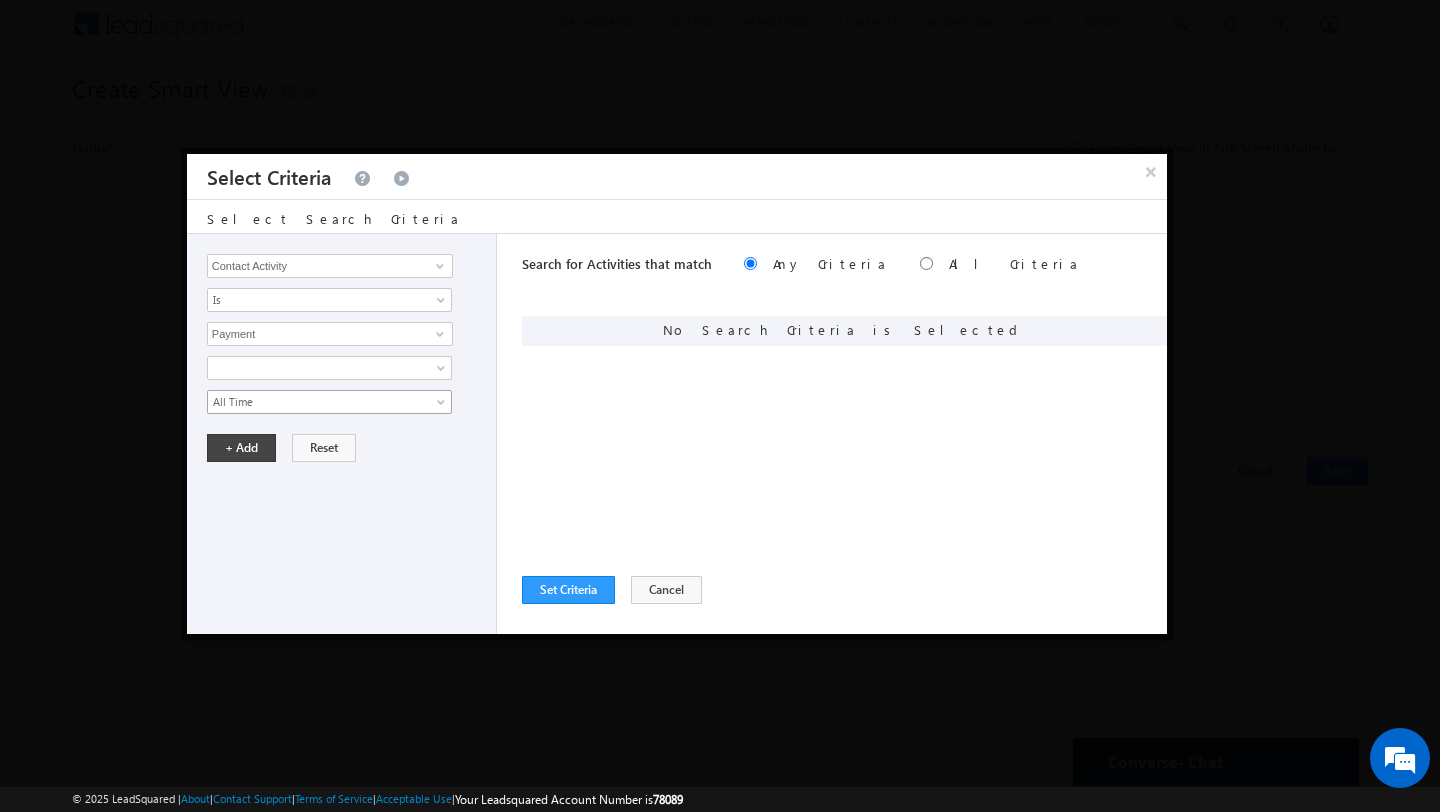 click on "All Time" at bounding box center [316, 402] 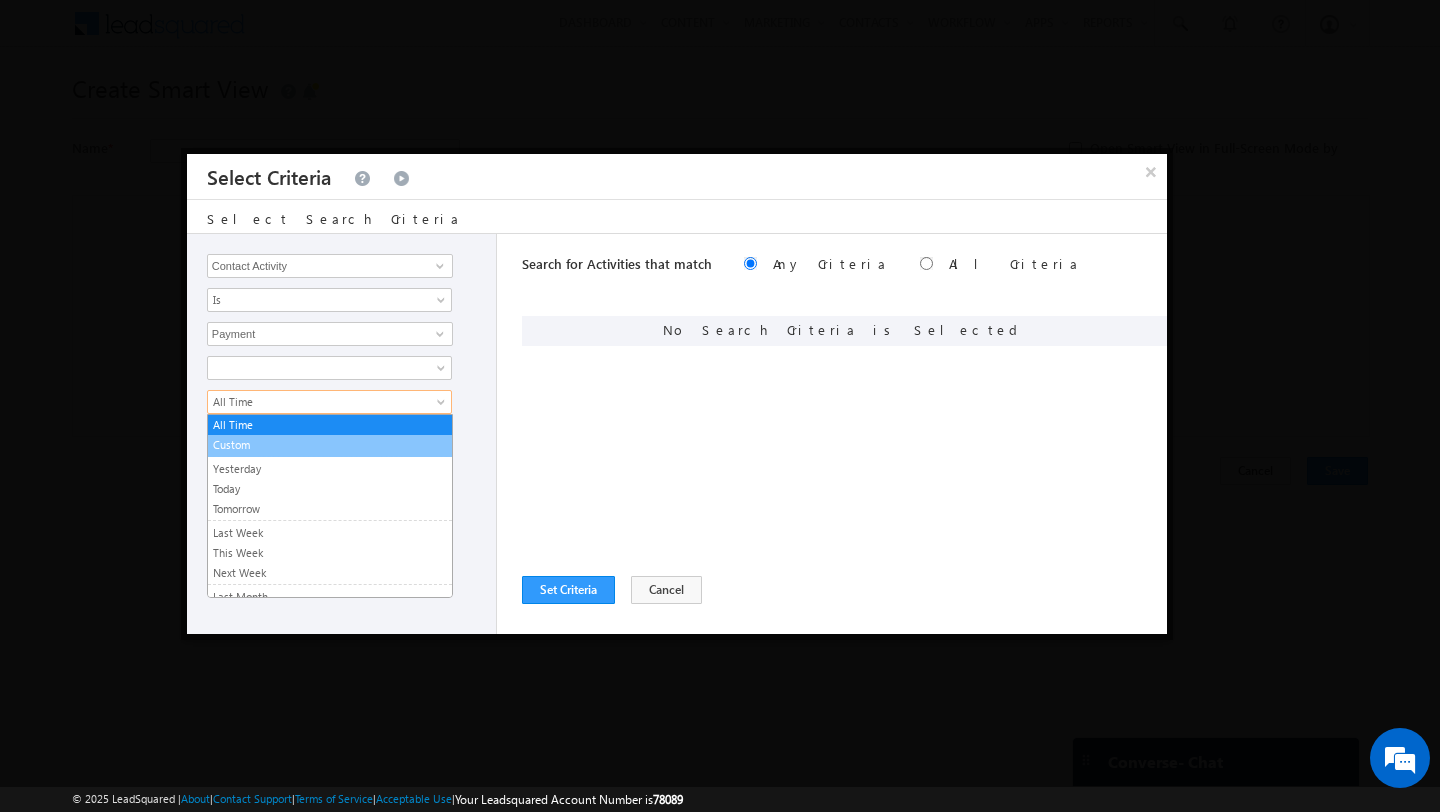 click on "Custom" at bounding box center (330, 445) 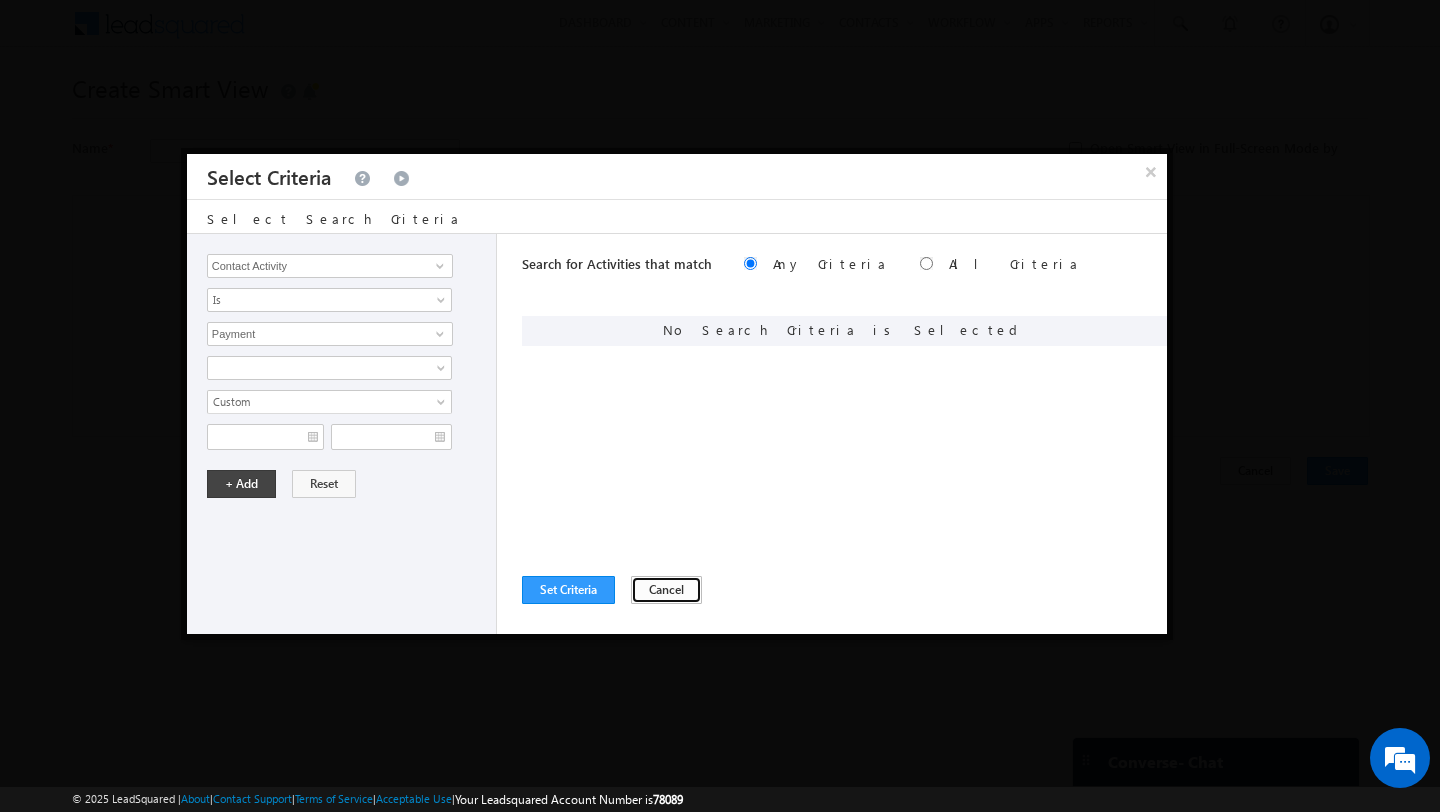 click on "Cancel" at bounding box center [666, 590] 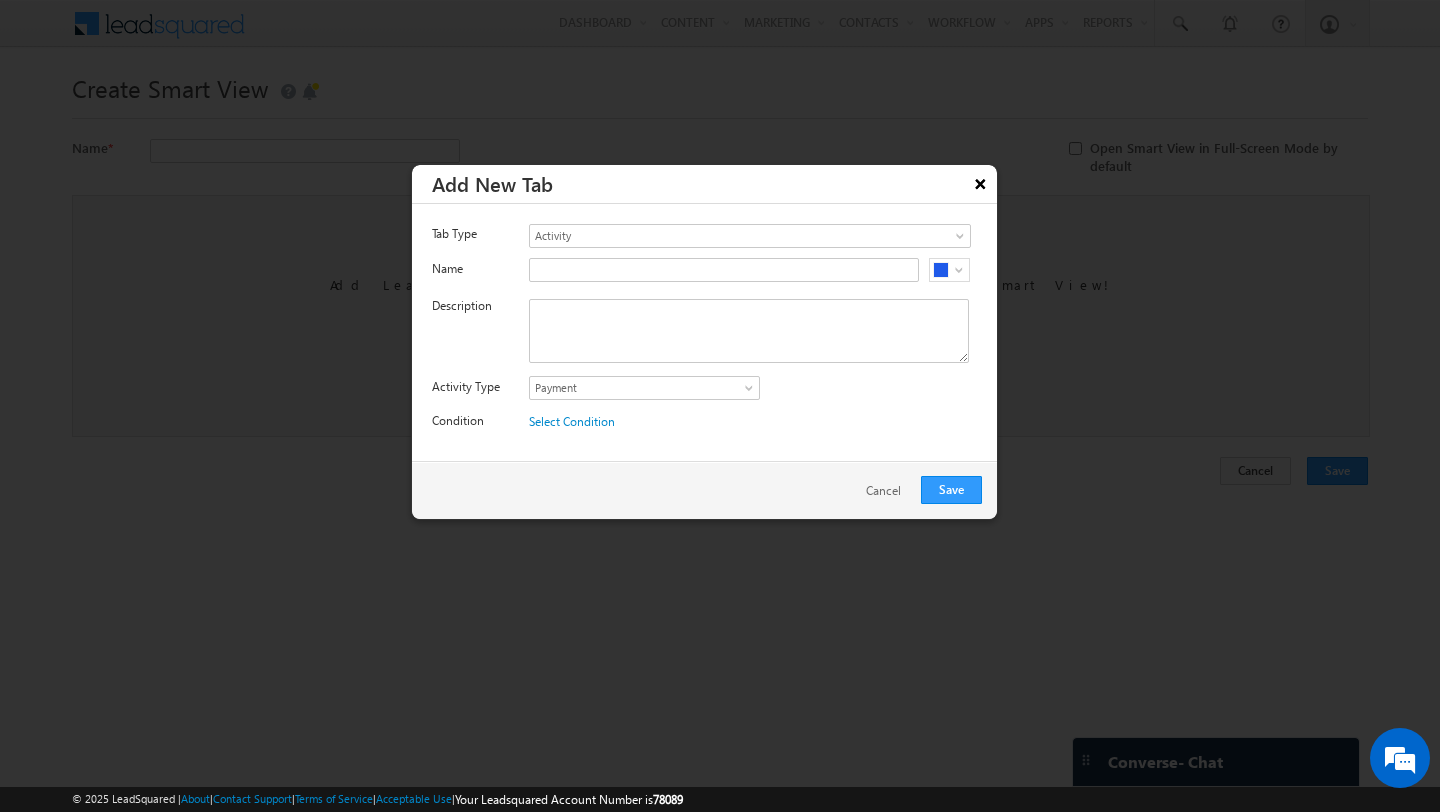 click on "×" at bounding box center (981, 183) 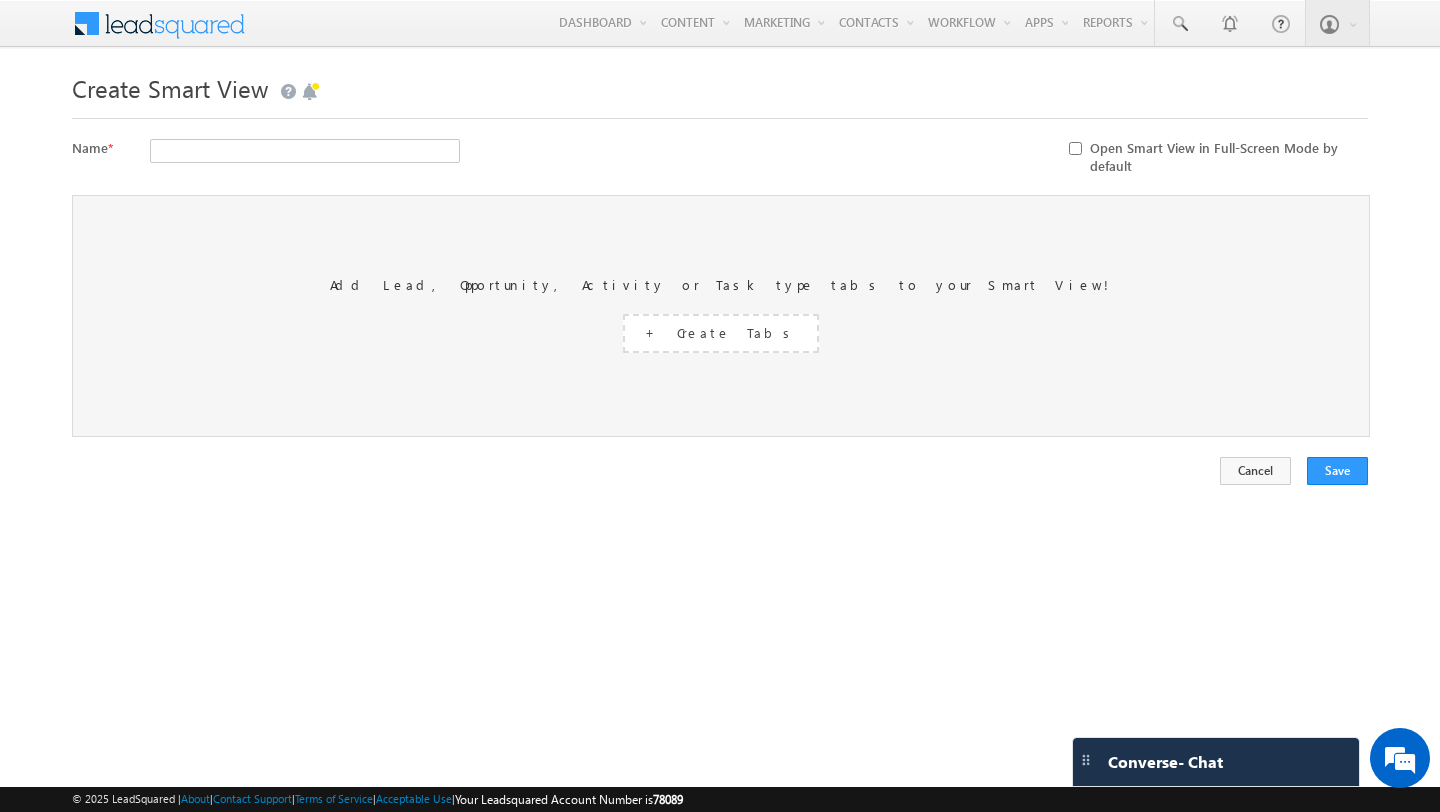 click on "Open Smart View in Full-Screen Mode by default" at bounding box center (1075, 148) 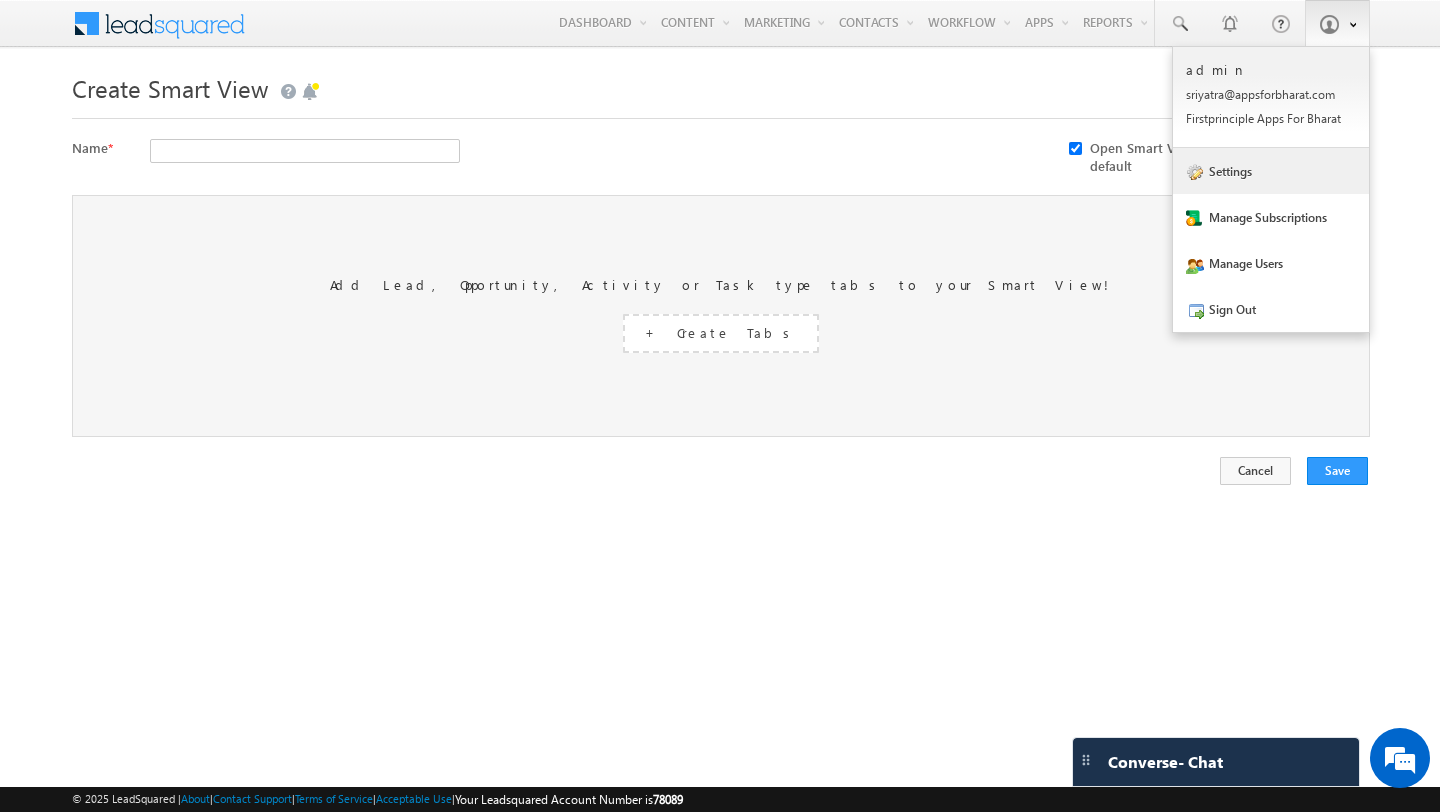 click on "Settings" at bounding box center [1271, 171] 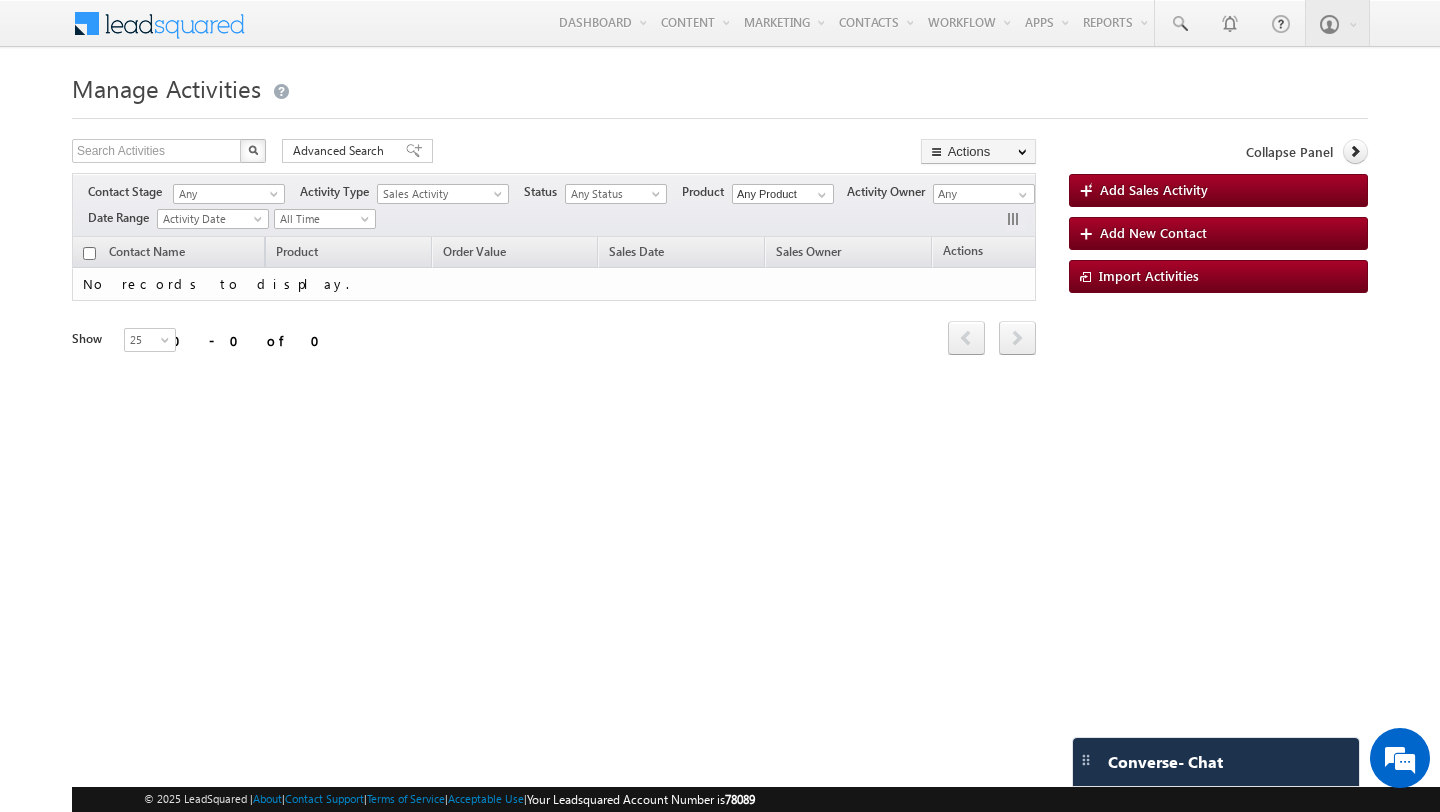 scroll, scrollTop: 0, scrollLeft: 0, axis: both 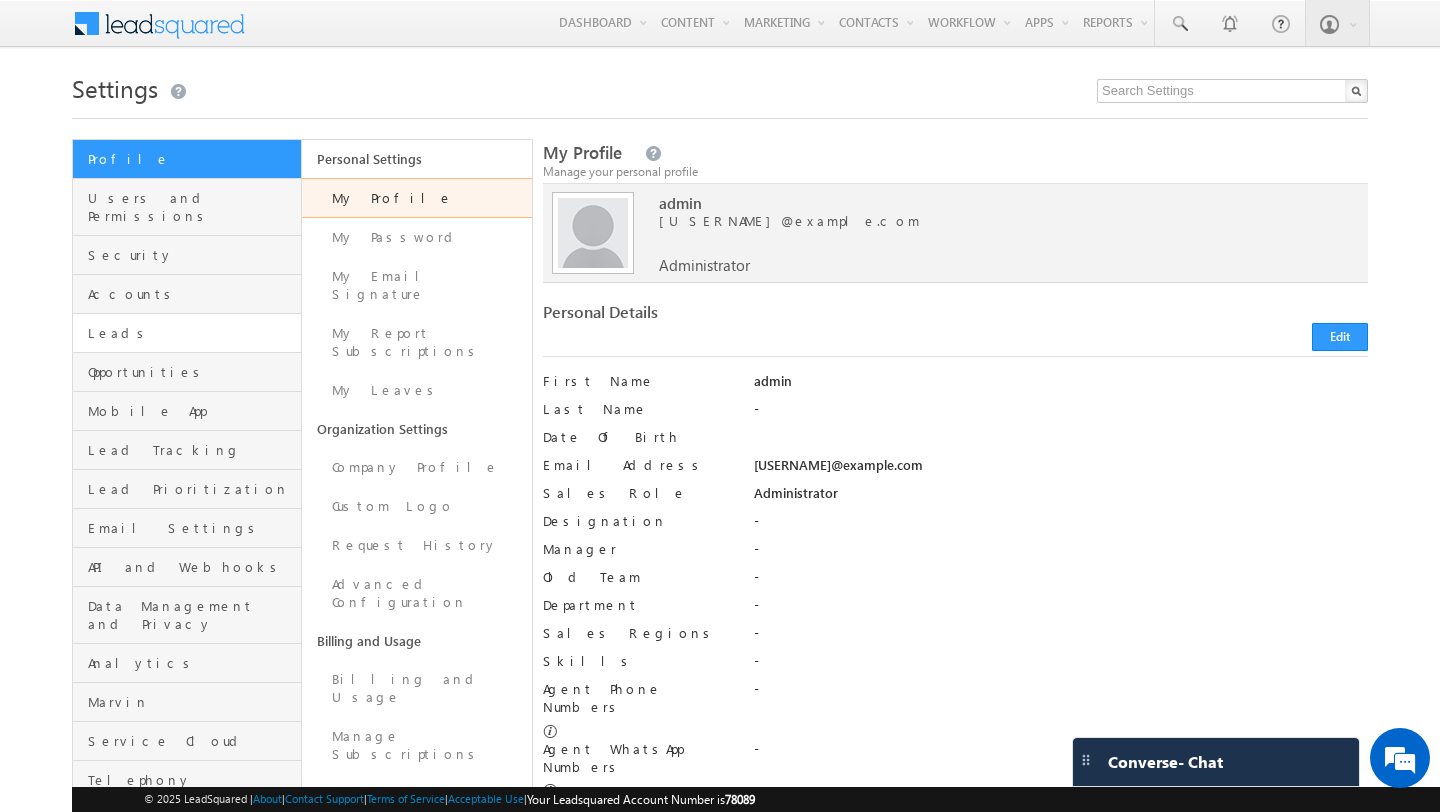 click on "Leads" at bounding box center [192, 333] 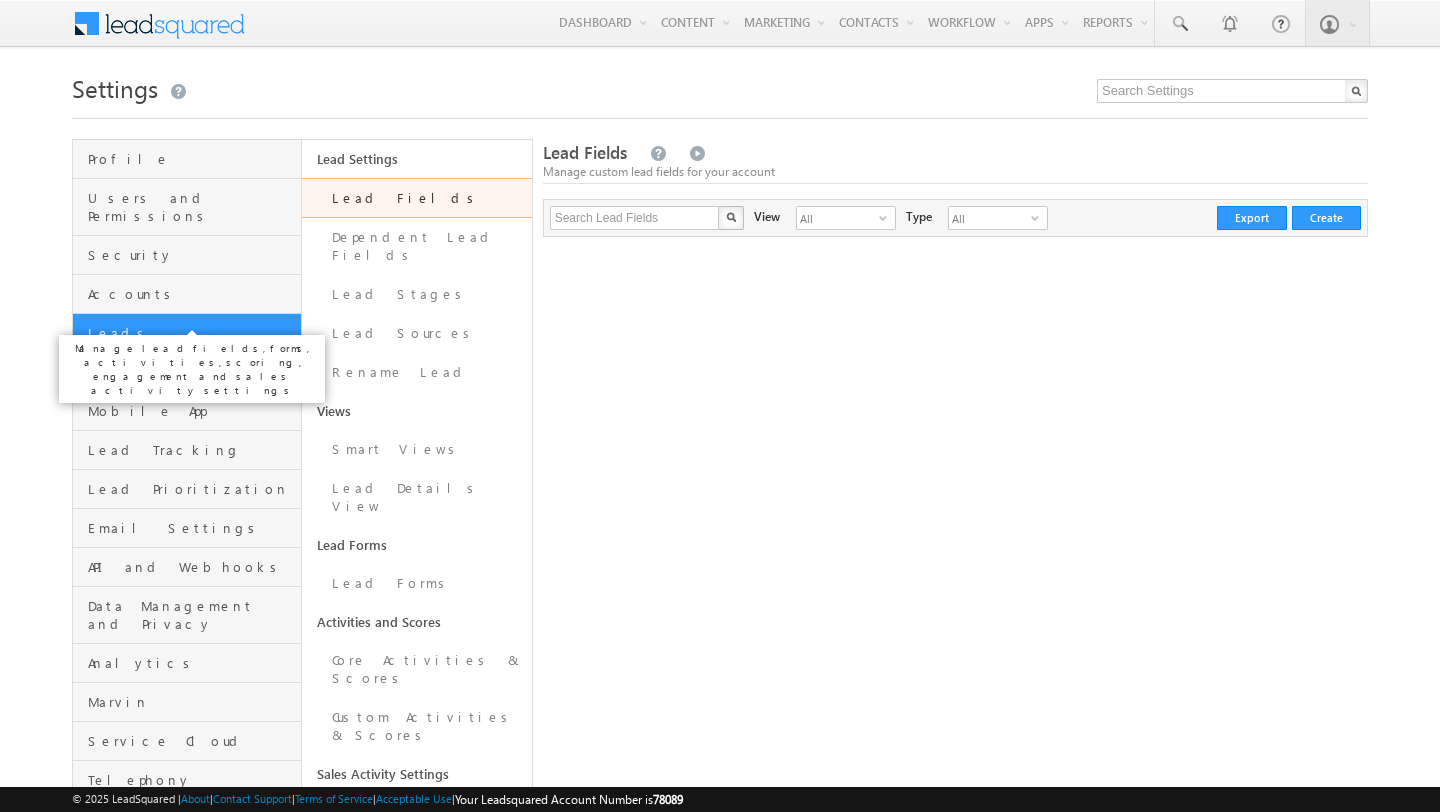 scroll, scrollTop: 0, scrollLeft: 0, axis: both 